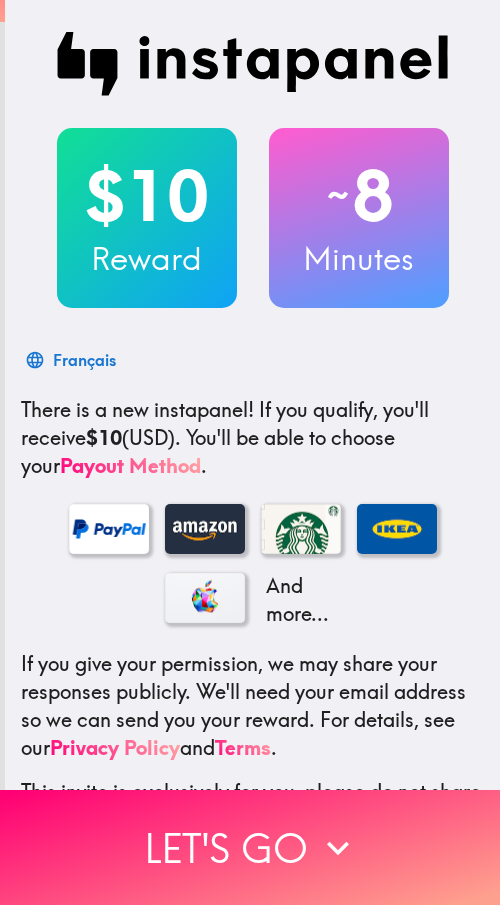 scroll, scrollTop: 0, scrollLeft: 0, axis: both 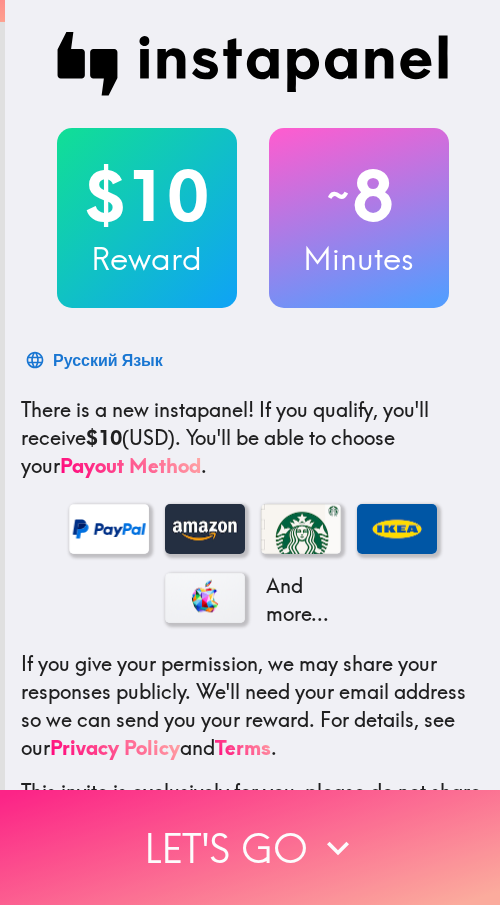 drag, startPoint x: 250, startPoint y: 840, endPoint x: 360, endPoint y: 845, distance: 110.11358 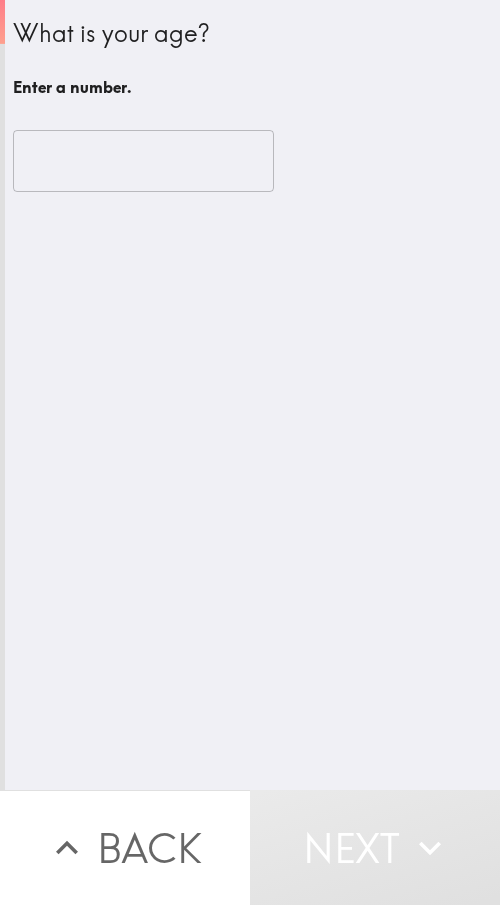 click at bounding box center (143, 161) 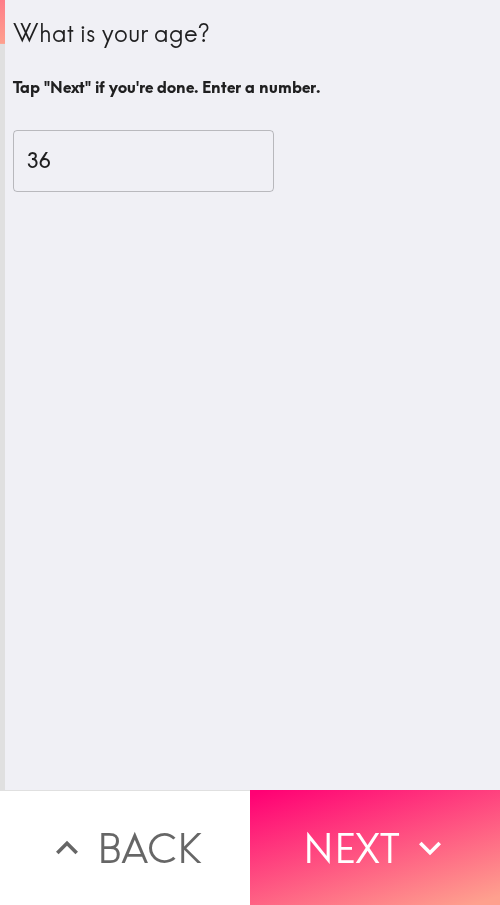 drag, startPoint x: 121, startPoint y: 168, endPoint x: -29, endPoint y: 175, distance: 150.16324 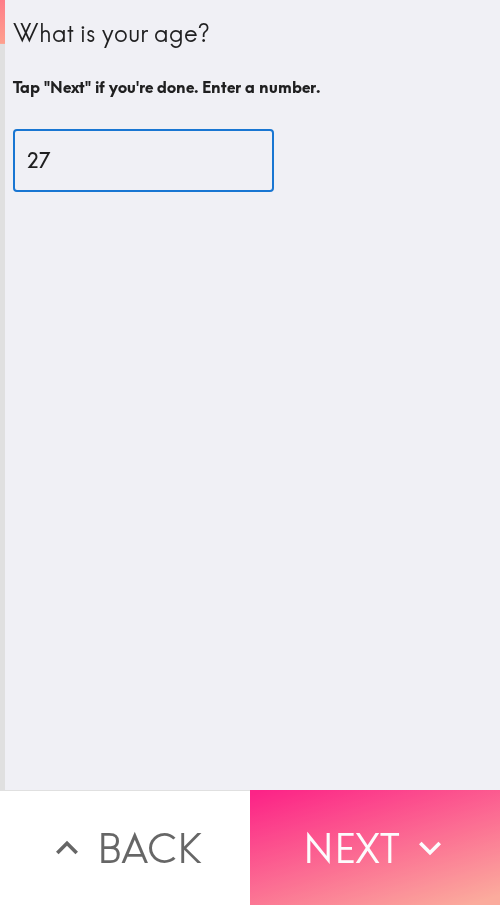 type on "27" 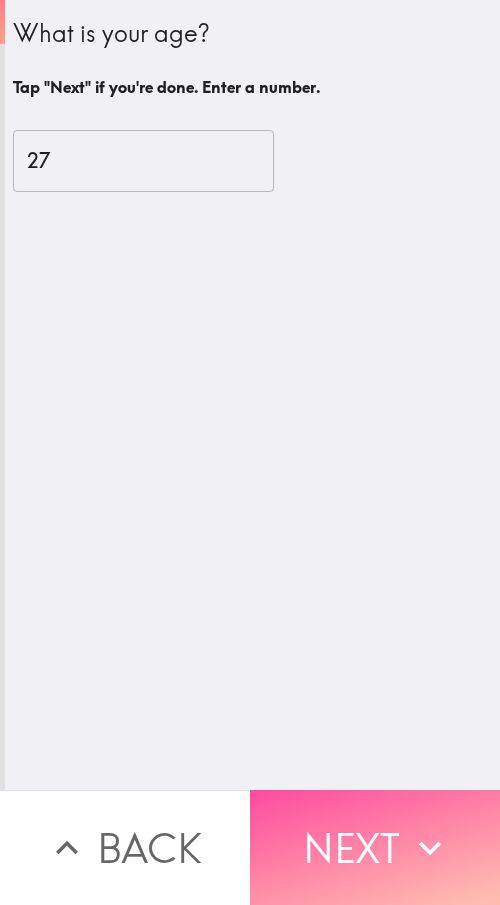 drag, startPoint x: 367, startPoint y: 830, endPoint x: 495, endPoint y: 809, distance: 129.71121 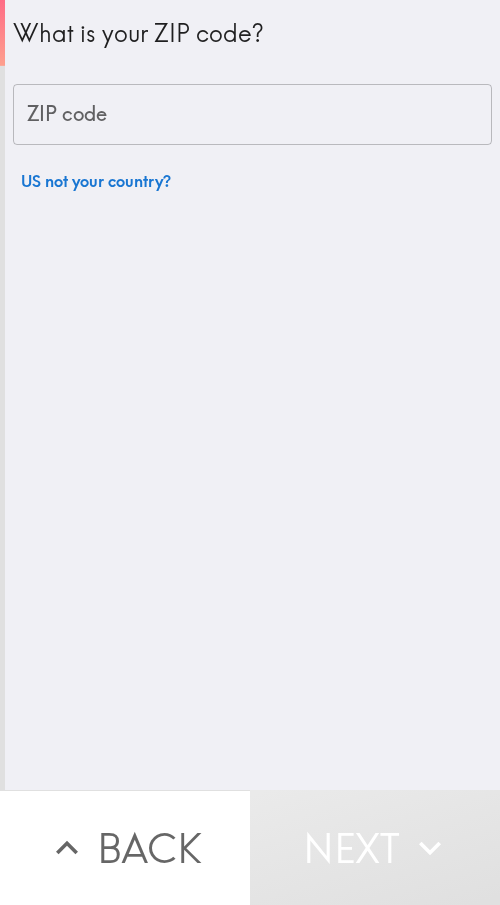 click on "ZIP code" at bounding box center (252, 115) 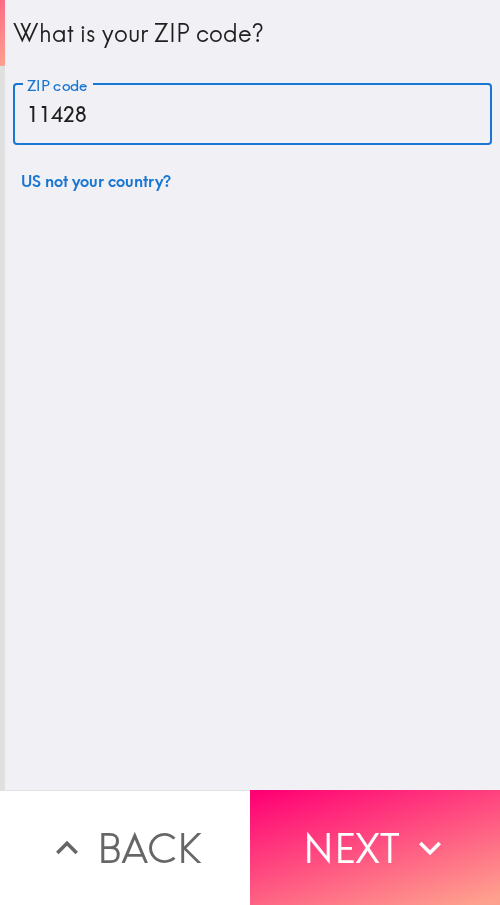 type on "11428" 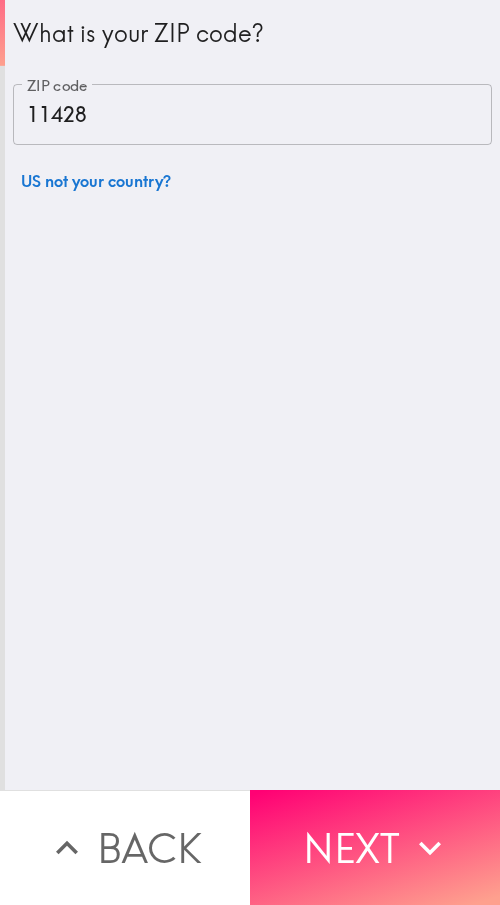 drag, startPoint x: 348, startPoint y: 843, endPoint x: 424, endPoint y: 843, distance: 76 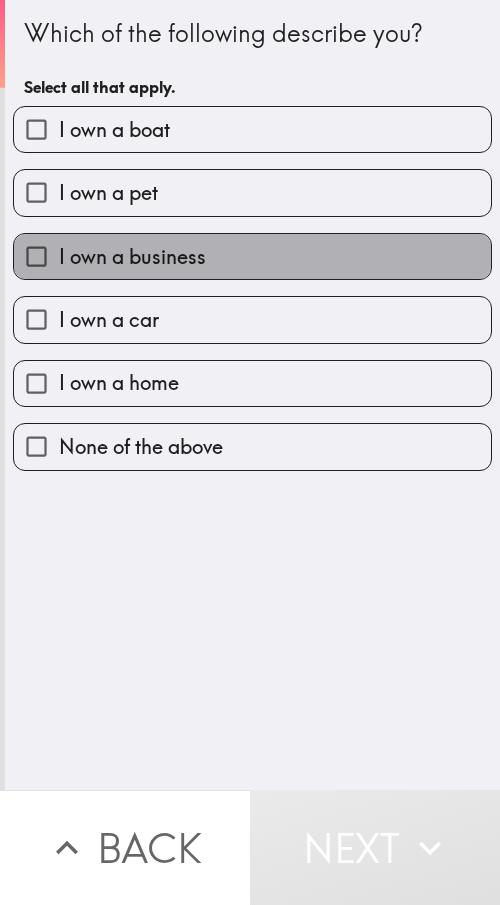 drag, startPoint x: 273, startPoint y: 262, endPoint x: 253, endPoint y: 265, distance: 20.22375 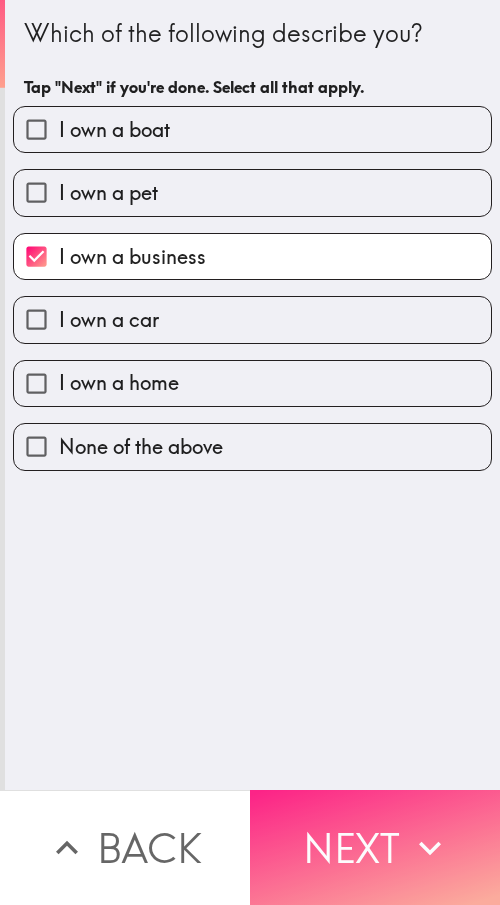 click on "Next" at bounding box center [375, 847] 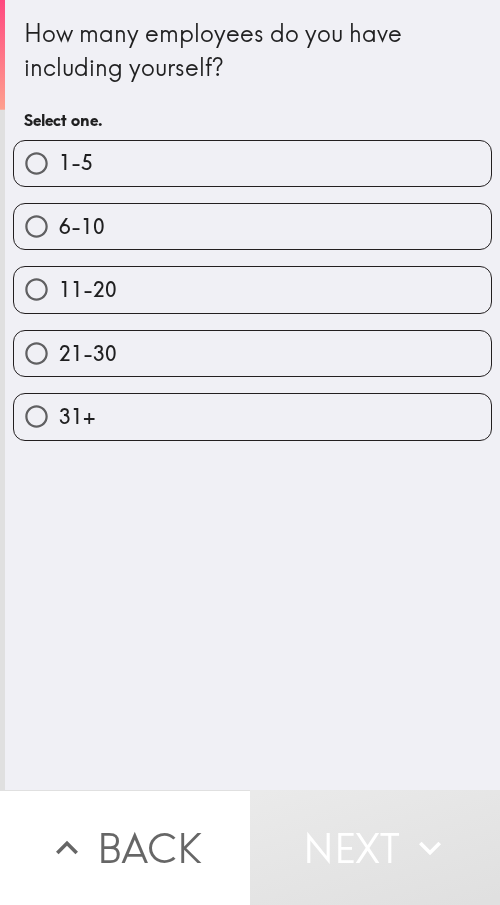 click on "21-30" at bounding box center (252, 353) 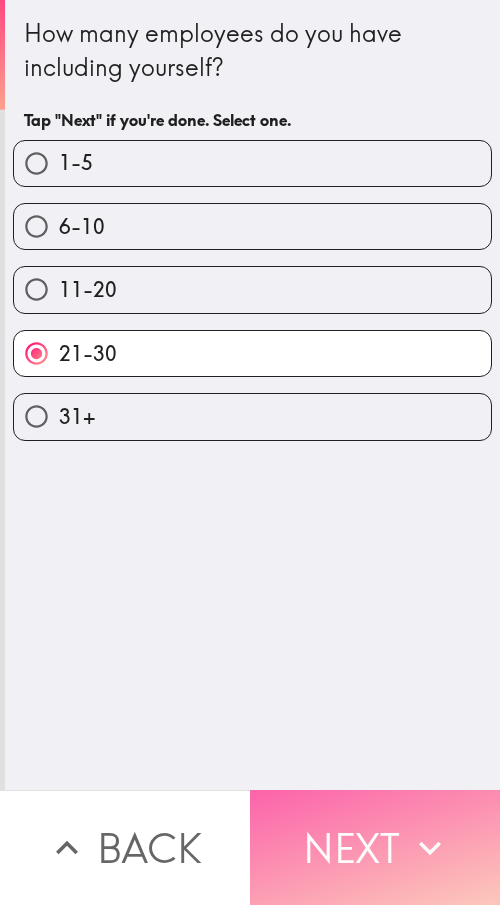 click on "Next" at bounding box center [375, 847] 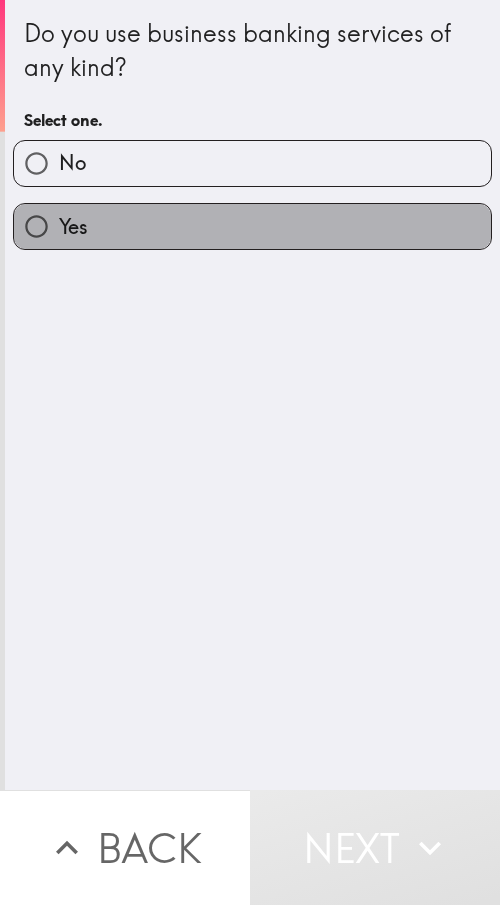 click on "Yes" at bounding box center (252, 226) 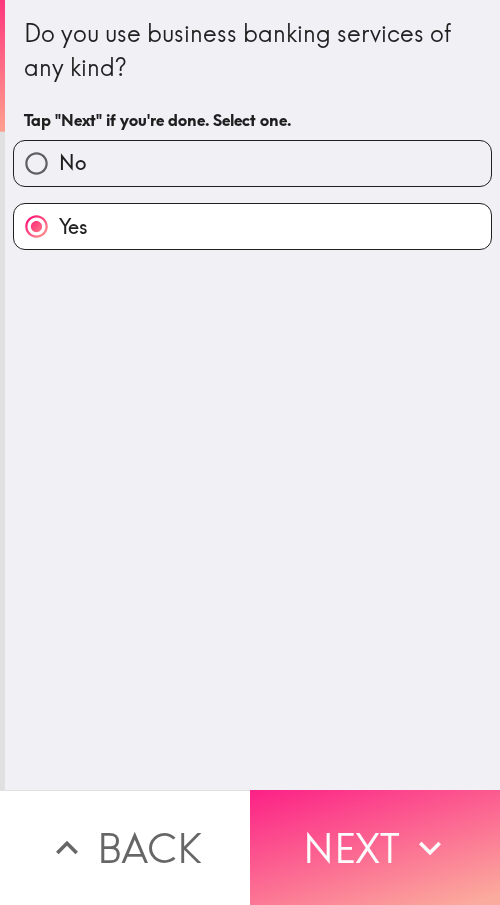 click on "Next" at bounding box center [375, 847] 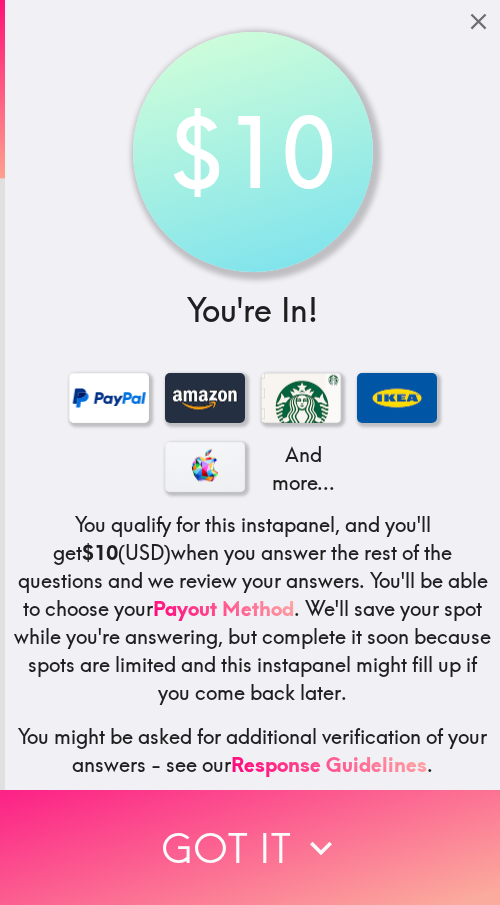 click 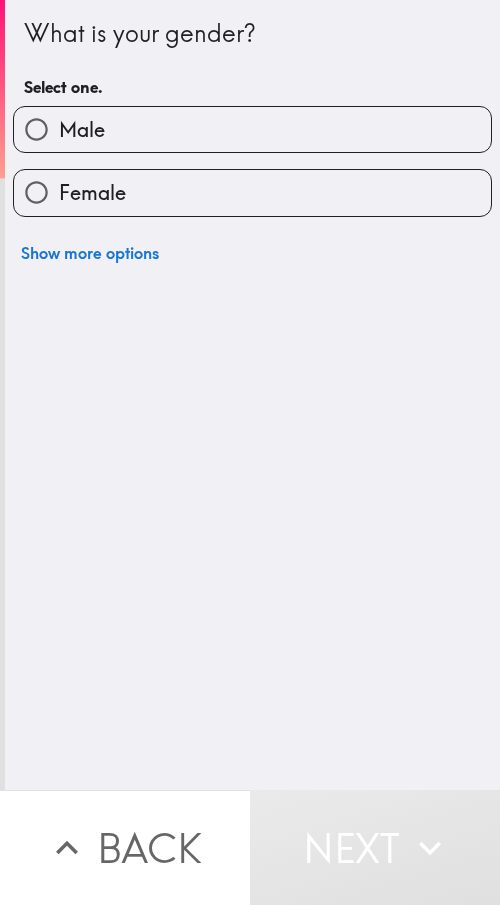 click on "Female" at bounding box center (244, 184) 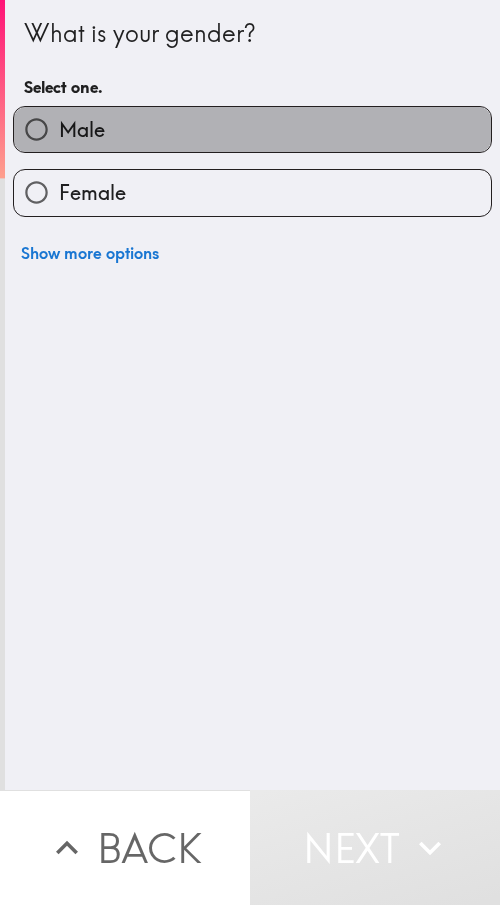 click on "Male" at bounding box center [252, 129] 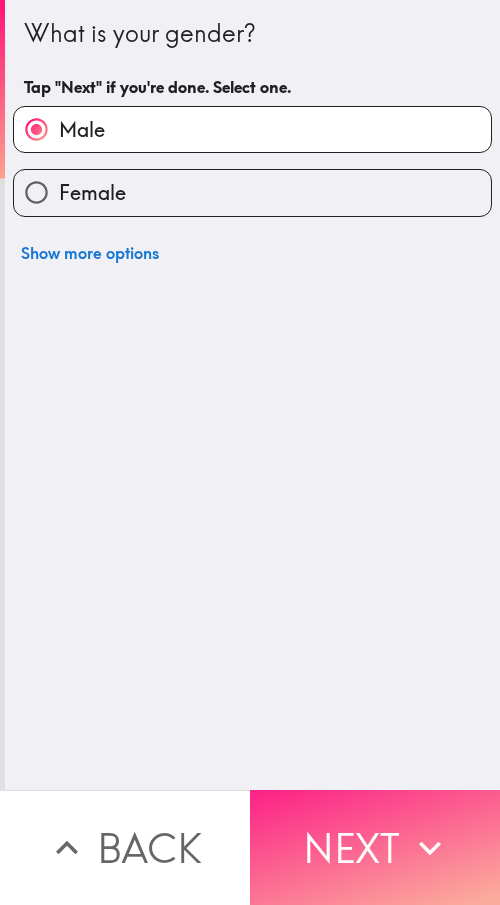 click on "Next" at bounding box center [375, 847] 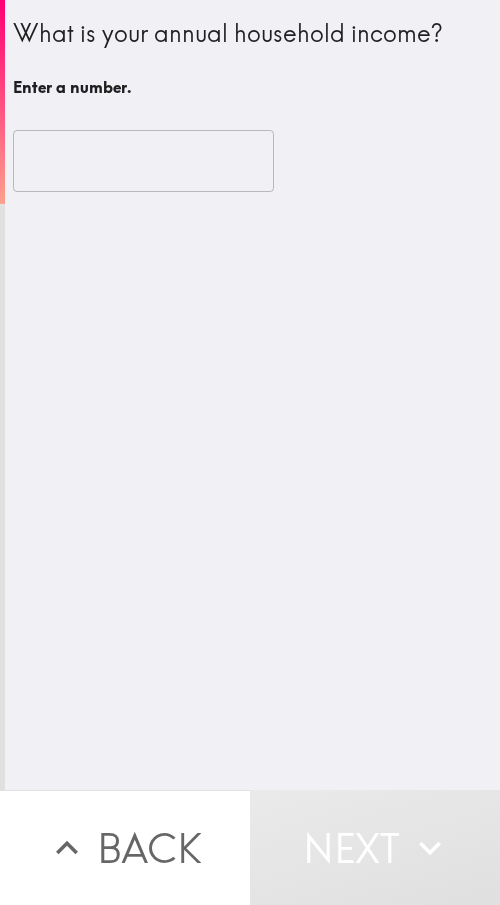 click at bounding box center (143, 161) 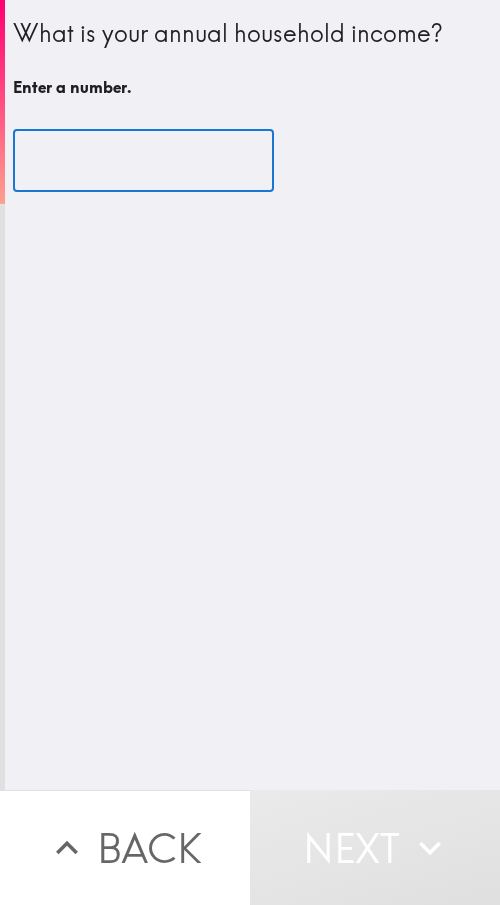 type on "1" 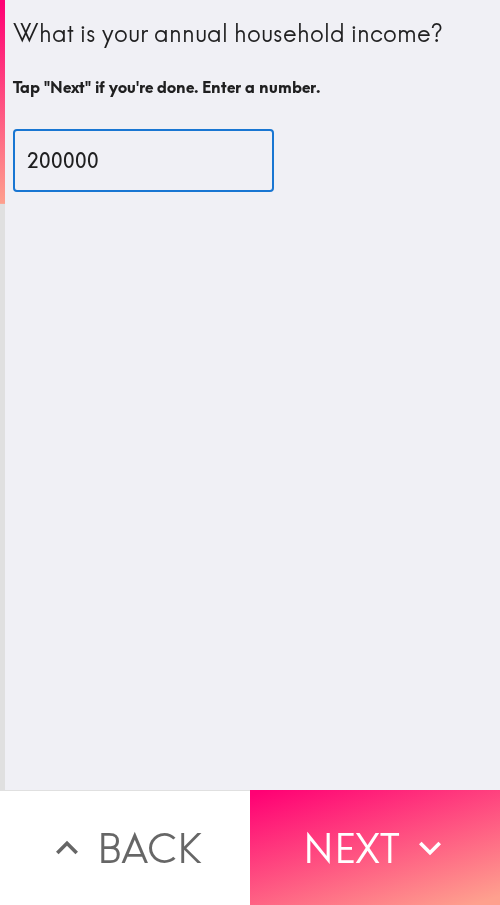 type on "200000" 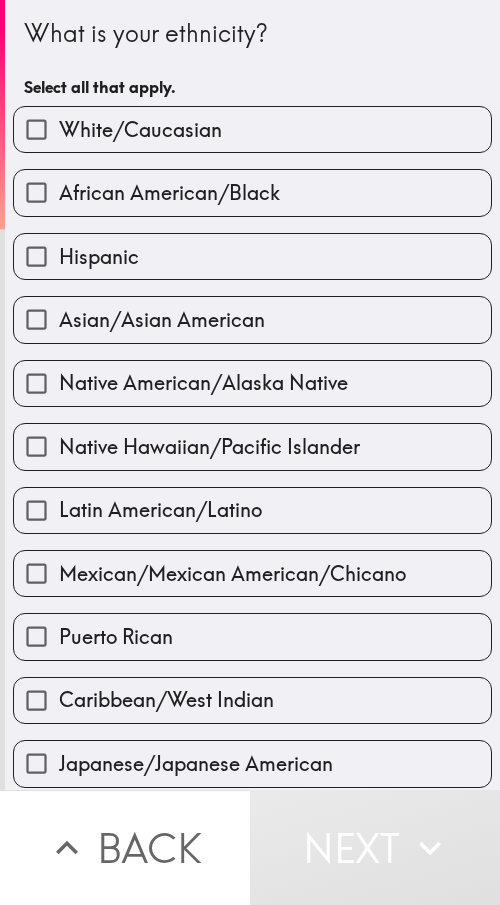 click on "White/Caucasian" at bounding box center [252, 129] 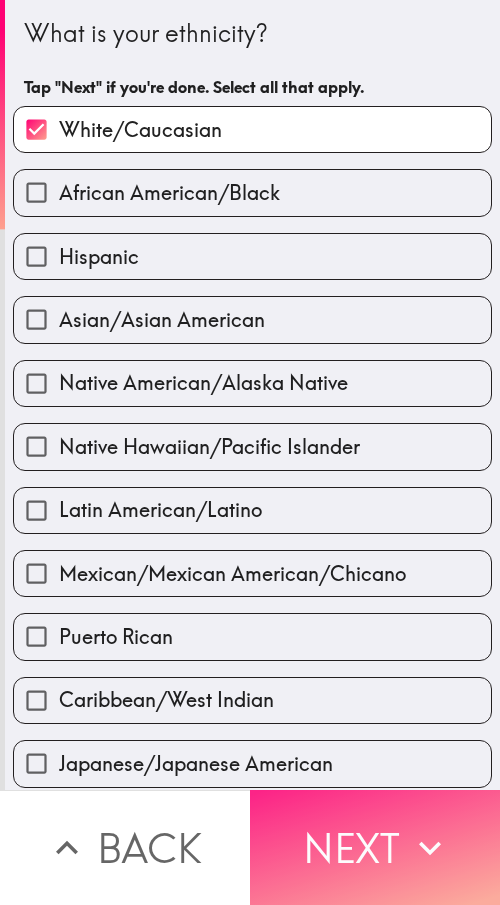 click on "Next" at bounding box center [375, 847] 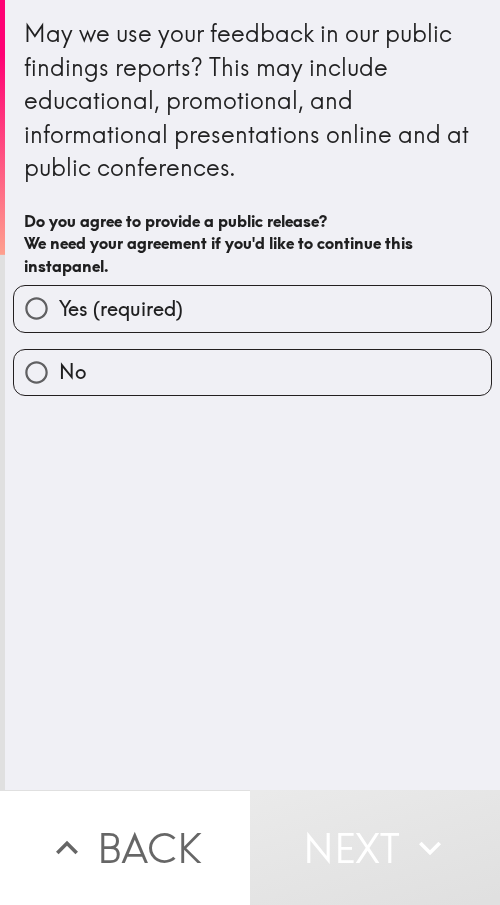 drag, startPoint x: 224, startPoint y: 316, endPoint x: 465, endPoint y: 315, distance: 241.00208 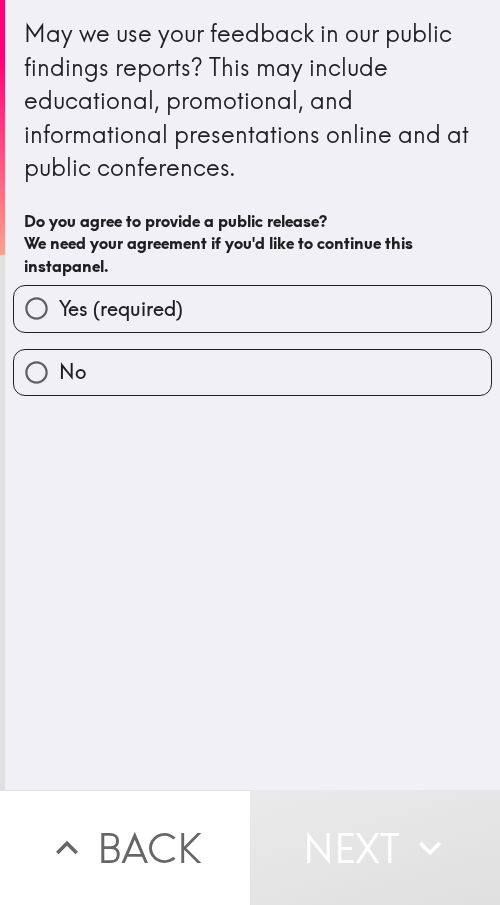 radio on "true" 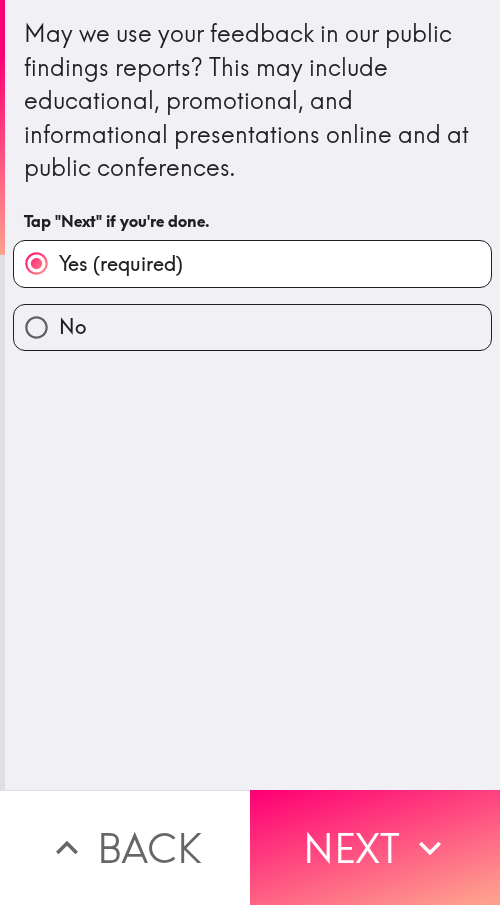 drag, startPoint x: 361, startPoint y: 866, endPoint x: 489, endPoint y: 851, distance: 128.87592 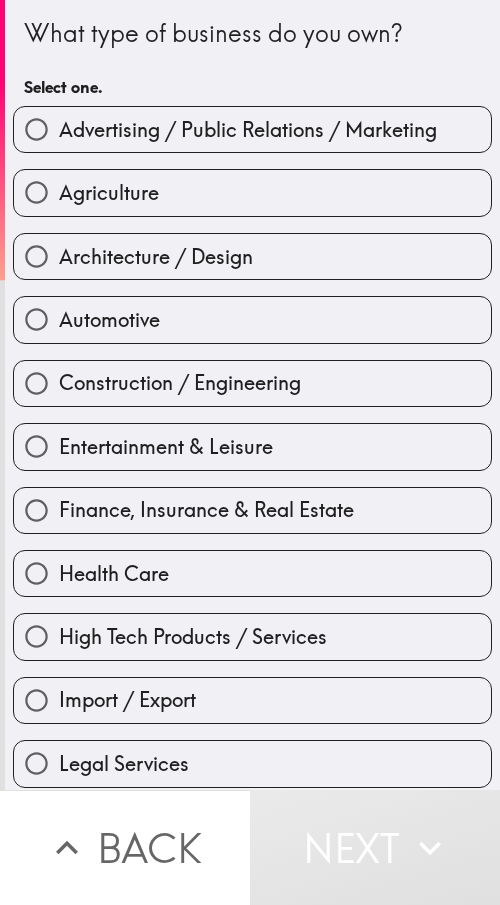 click on "Entertainment & Leisure" at bounding box center (166, 447) 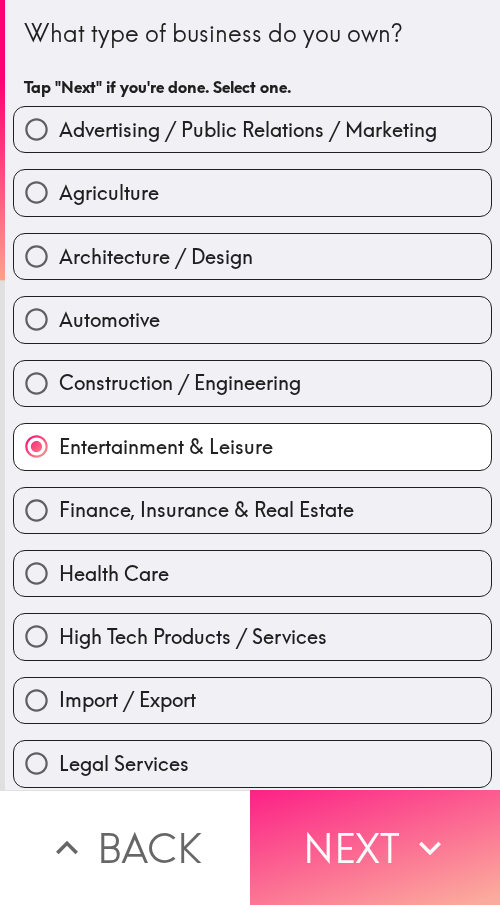 click on "Next" at bounding box center [375, 847] 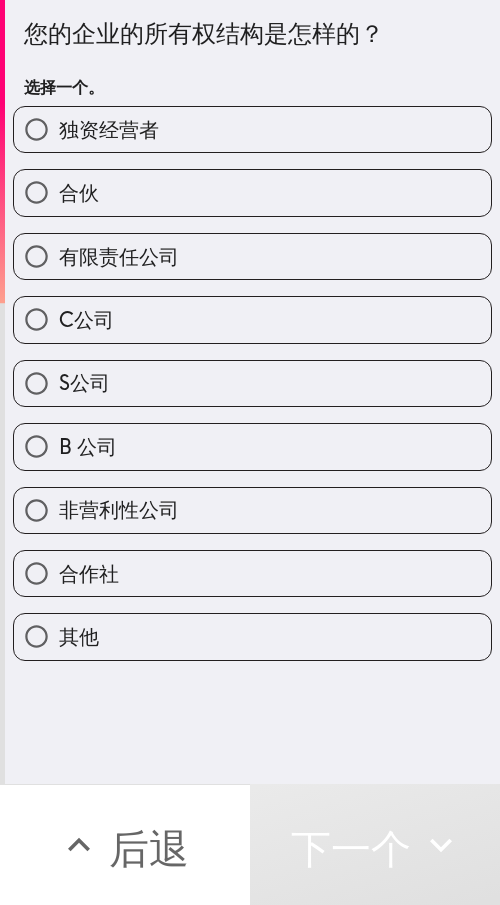 drag, startPoint x: 179, startPoint y: 137, endPoint x: 194, endPoint y: 138, distance: 15.033297 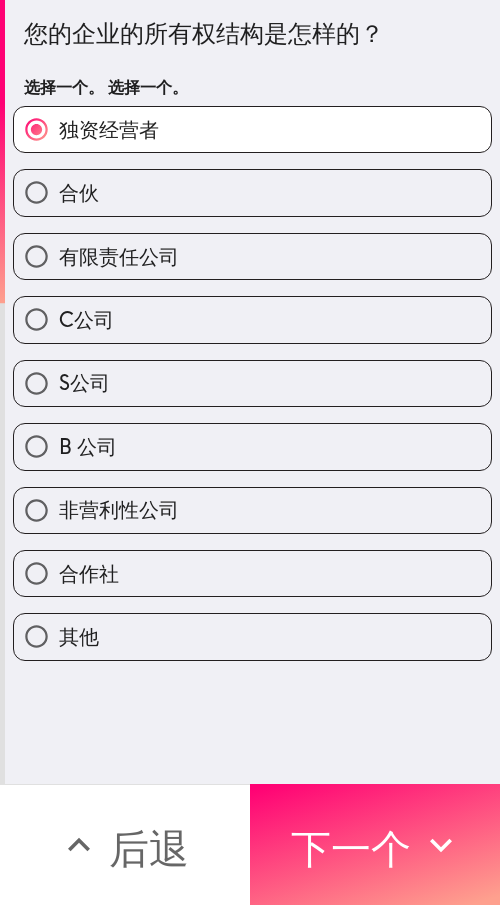 drag, startPoint x: 328, startPoint y: 724, endPoint x: 338, endPoint y: 798, distance: 74.672615 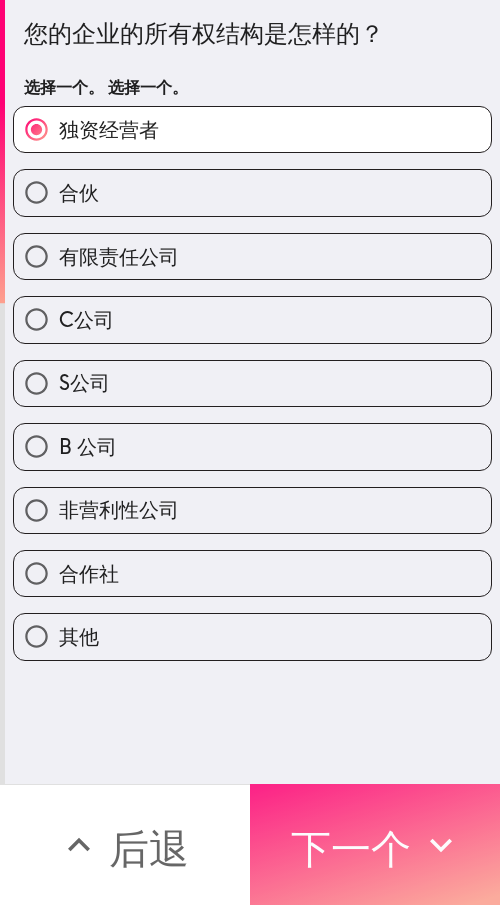 click on "您的企业的所有权结构是怎样的？ 选择一个。   选择一个。 独资经营者 合伙 有限责任公司 C公司 S公司 B 公司 非营利性公司 合作社 其他" at bounding box center (252, 392) 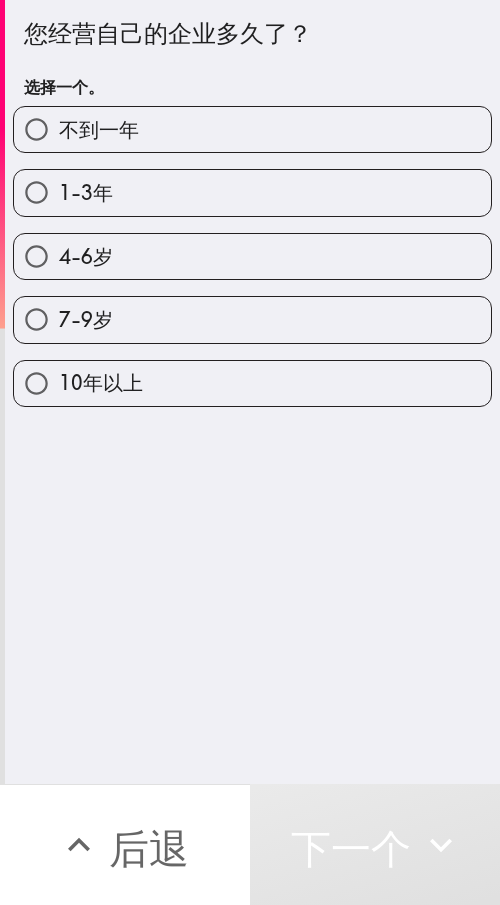 click on "4-6岁" at bounding box center [252, 256] 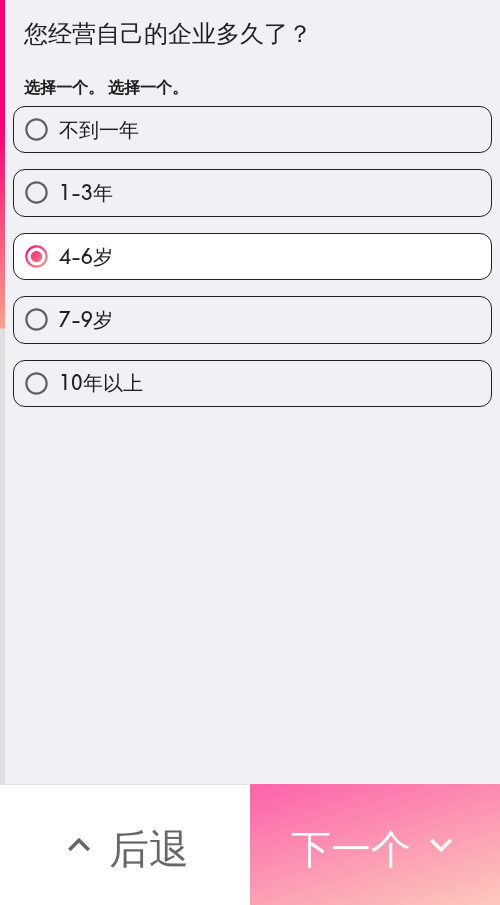 click on "下一个" at bounding box center [351, 848] 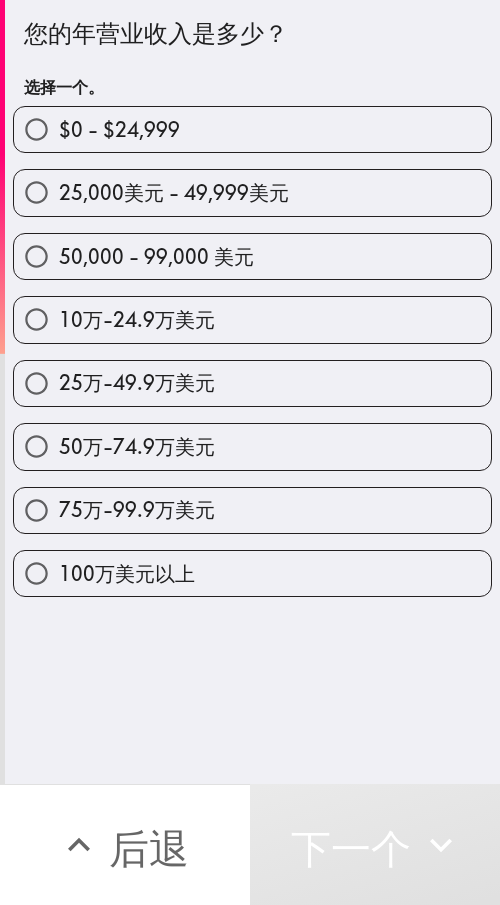 click on "25万-49.9万美元" at bounding box center (252, 383) 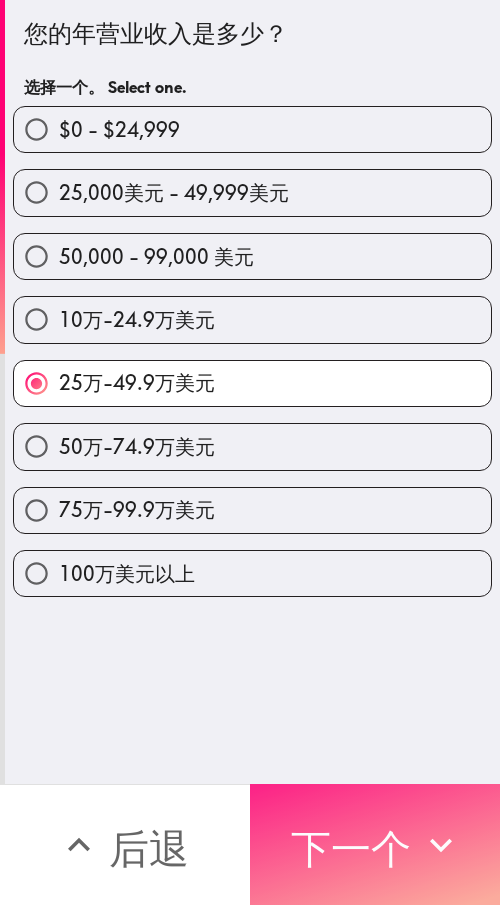 click on "下一个" at bounding box center (351, 848) 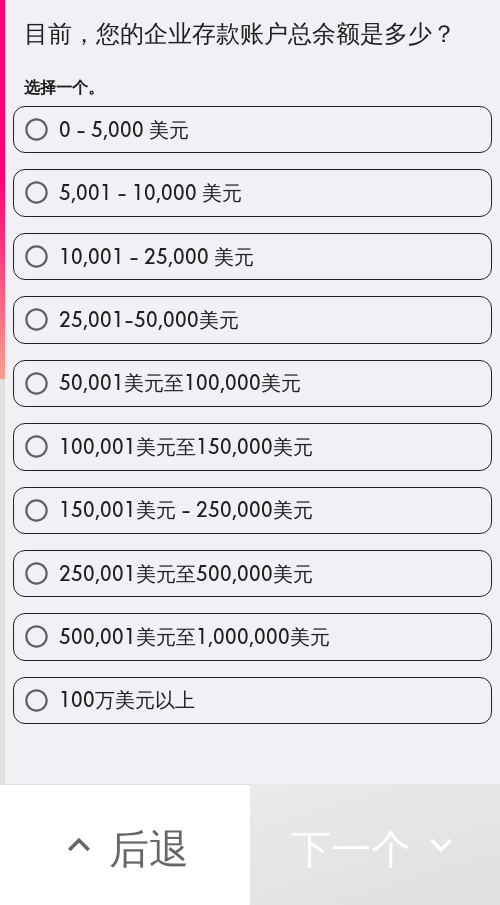 drag, startPoint x: 247, startPoint y: 514, endPoint x: 412, endPoint y: 514, distance: 165 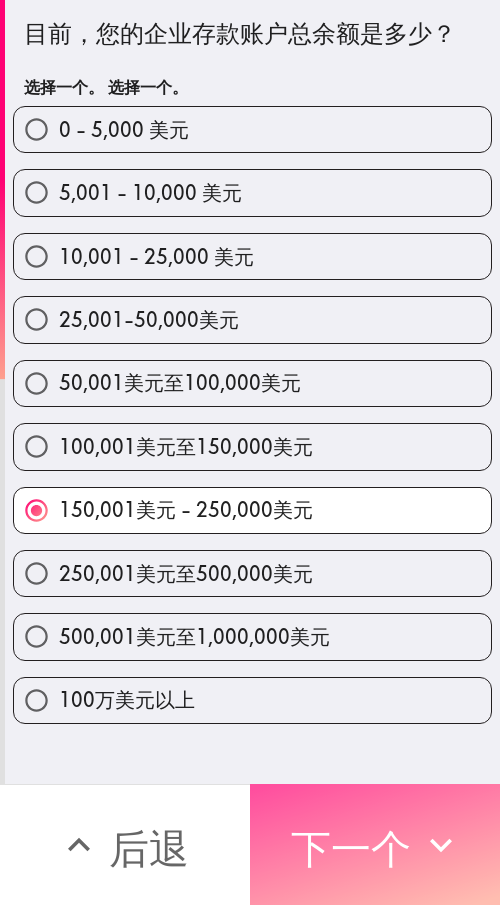 drag, startPoint x: 353, startPoint y: 809, endPoint x: 484, endPoint y: 809, distance: 131 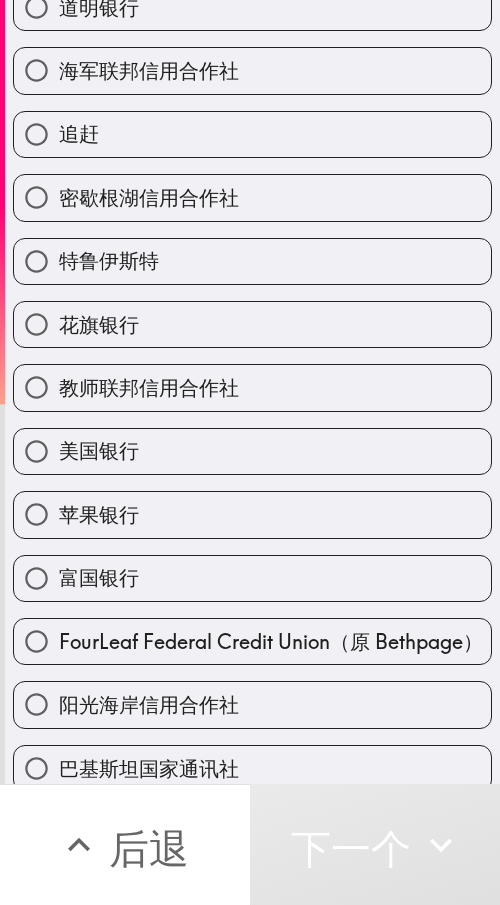 scroll, scrollTop: 248, scrollLeft: 0, axis: vertical 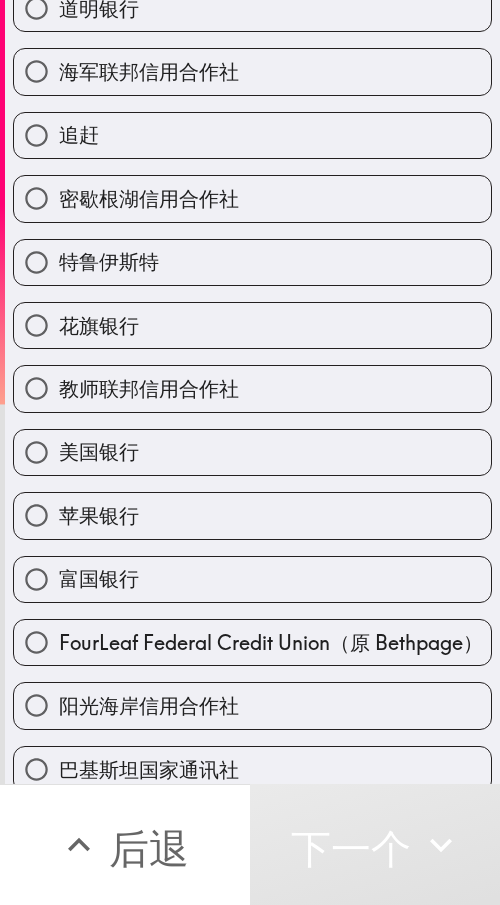 click on "富国银行" at bounding box center (99, 578) 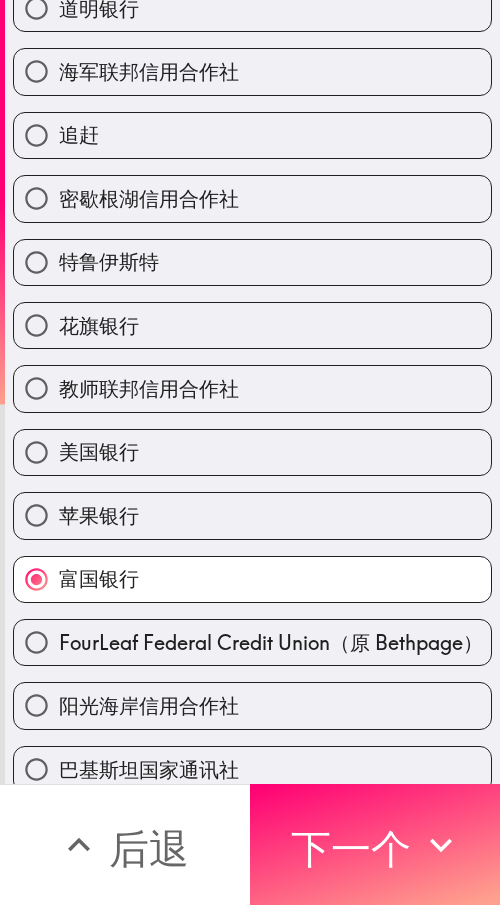 scroll, scrollTop: 348, scrollLeft: 0, axis: vertical 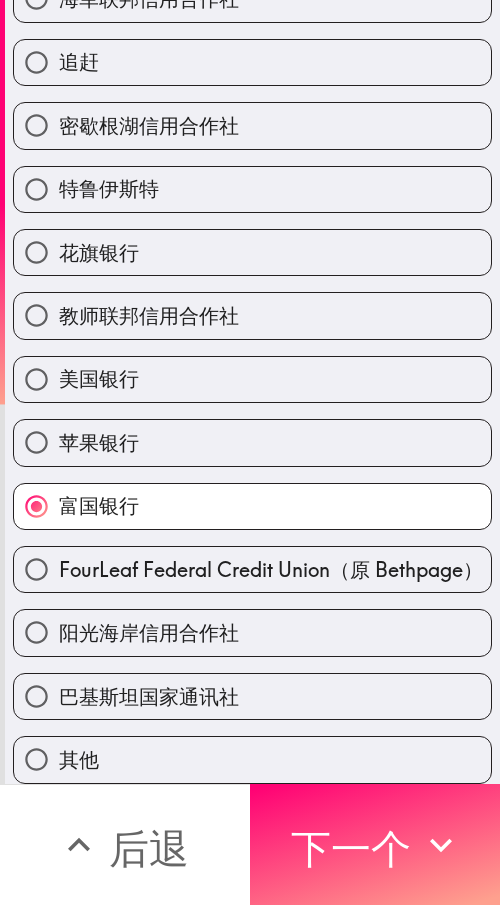 click on "苹果银行" at bounding box center (252, 442) 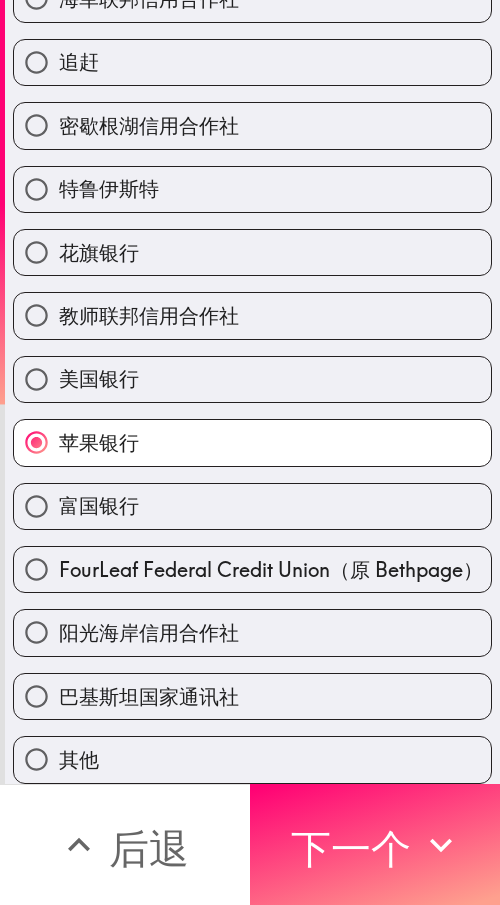 click on "富国银行" at bounding box center [252, 506] 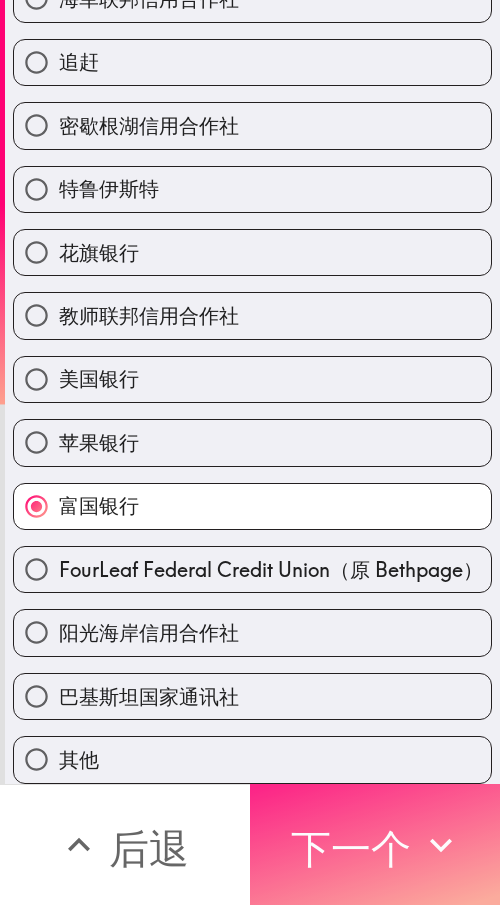 click on "下一个" at bounding box center [351, 848] 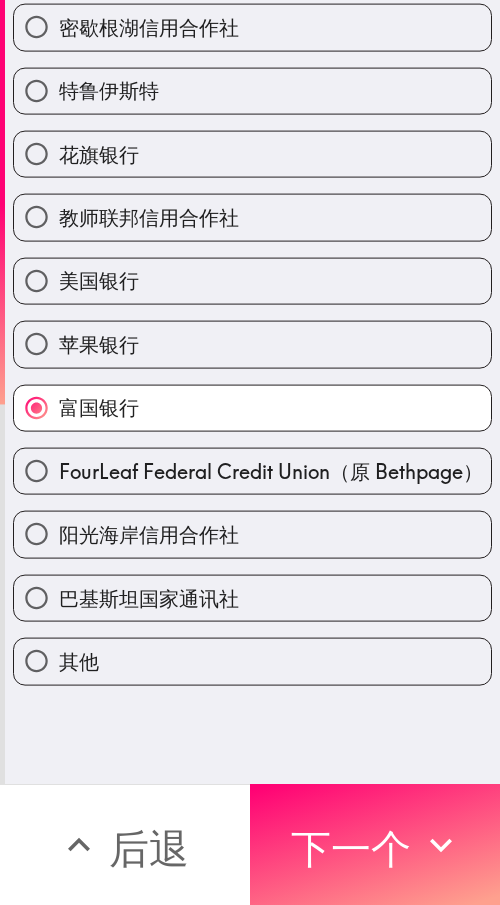 scroll, scrollTop: 29, scrollLeft: 0, axis: vertical 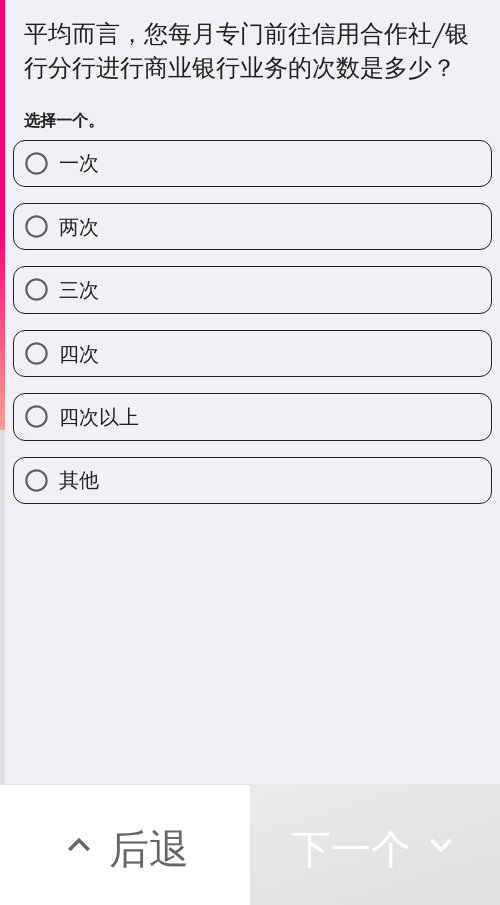click on "两次" at bounding box center [252, 226] 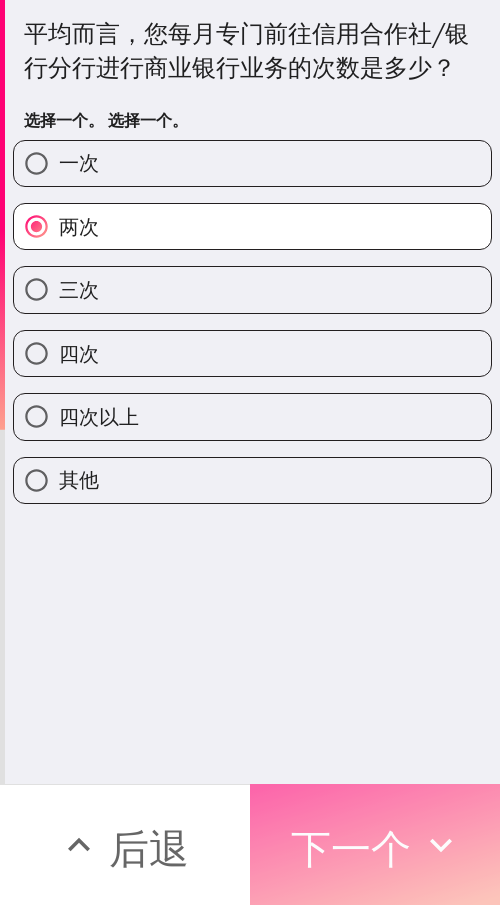 click on "下一个" at bounding box center [375, 844] 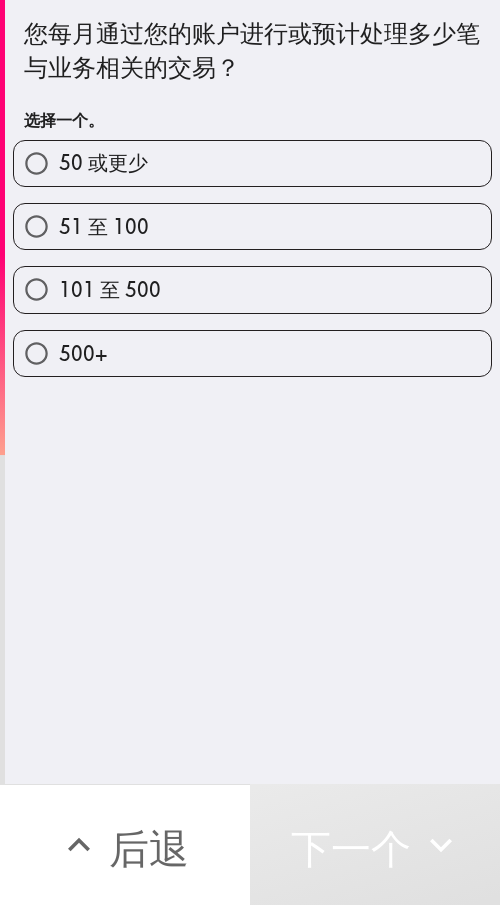 click on "50 或更少" at bounding box center (252, 163) 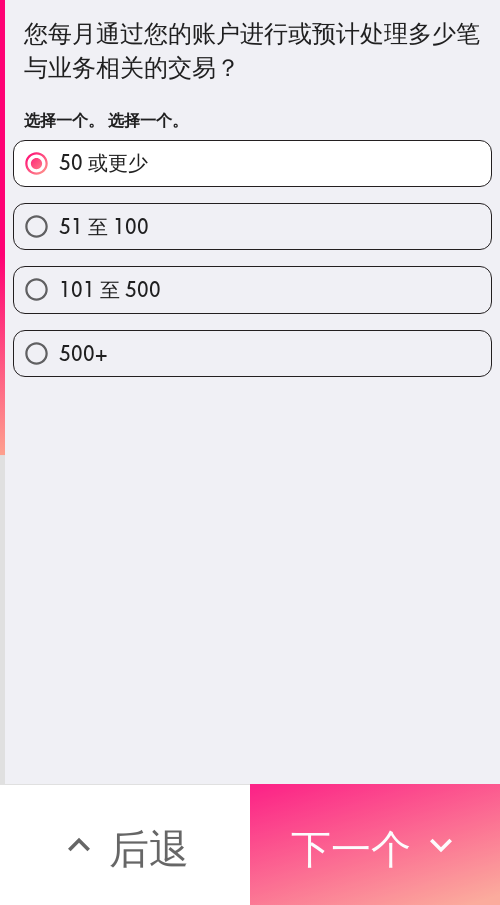 drag, startPoint x: 328, startPoint y: 857, endPoint x: 355, endPoint y: 854, distance: 27.166155 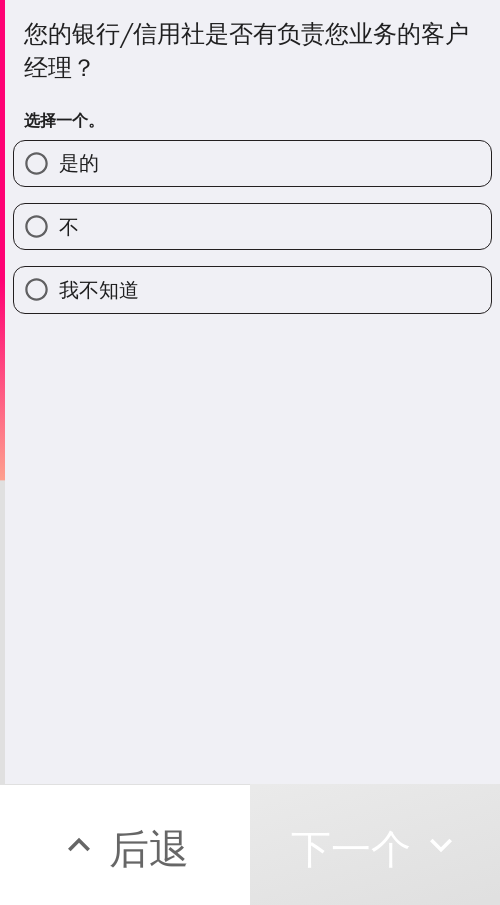 click on "是的" at bounding box center (252, 163) 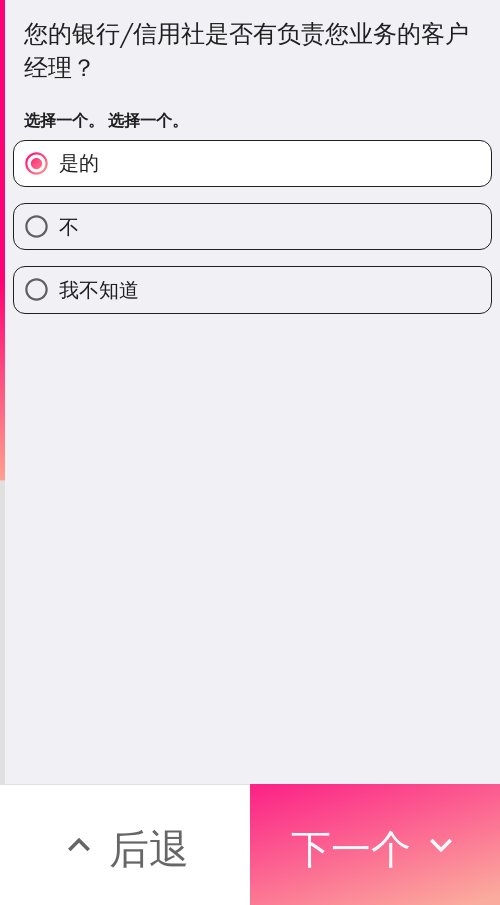 drag, startPoint x: 358, startPoint y: 825, endPoint x: 387, endPoint y: 825, distance: 29 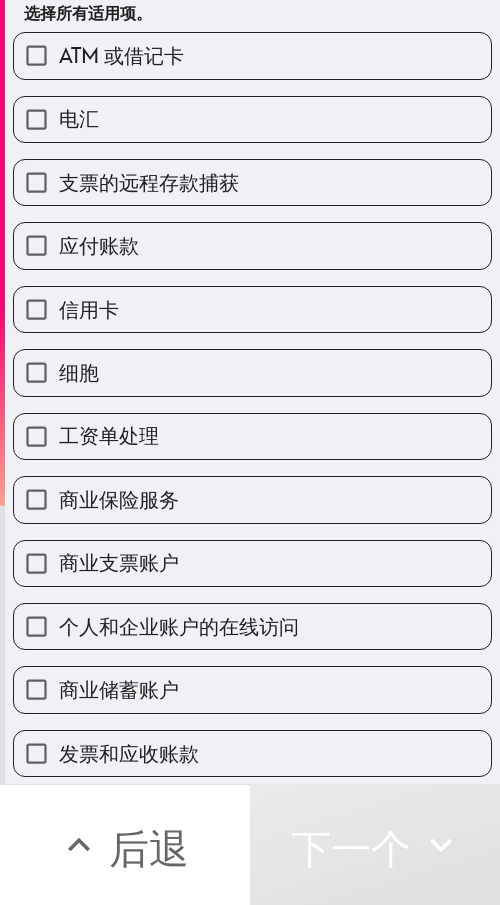 scroll, scrollTop: 0, scrollLeft: 0, axis: both 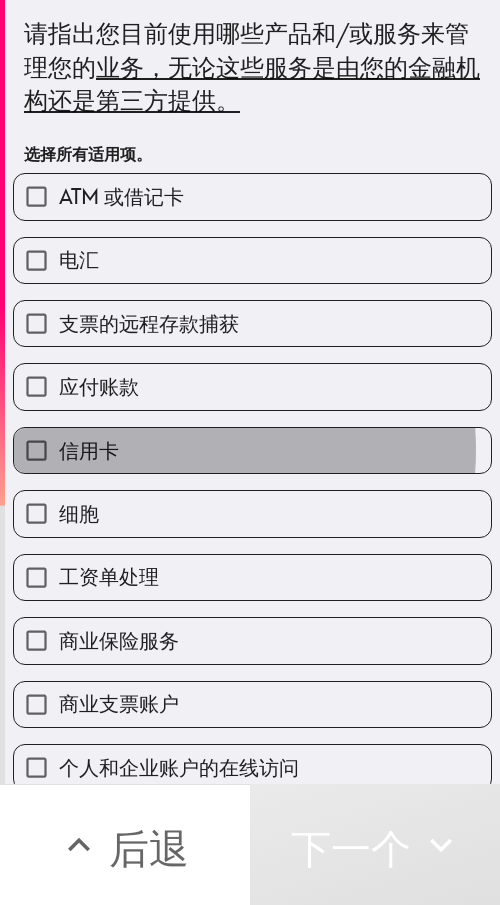 click on "信用卡" at bounding box center [252, 450] 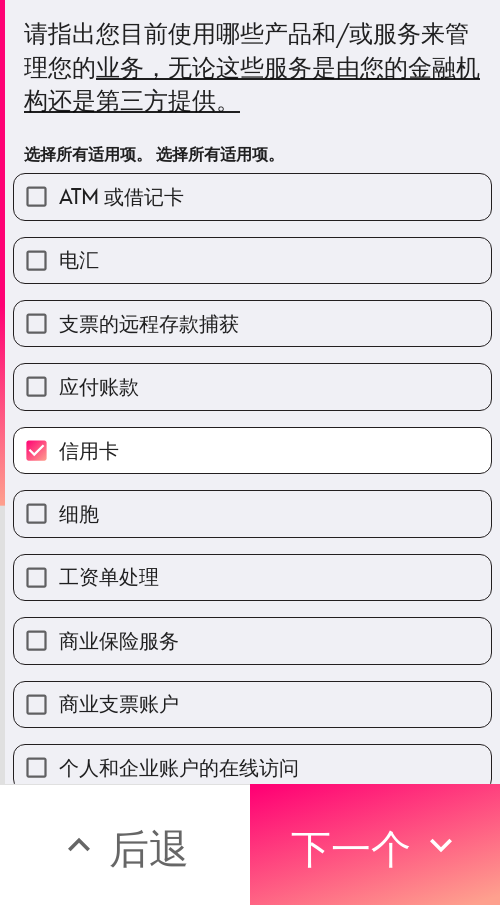 click on "应付账款" at bounding box center [252, 386] 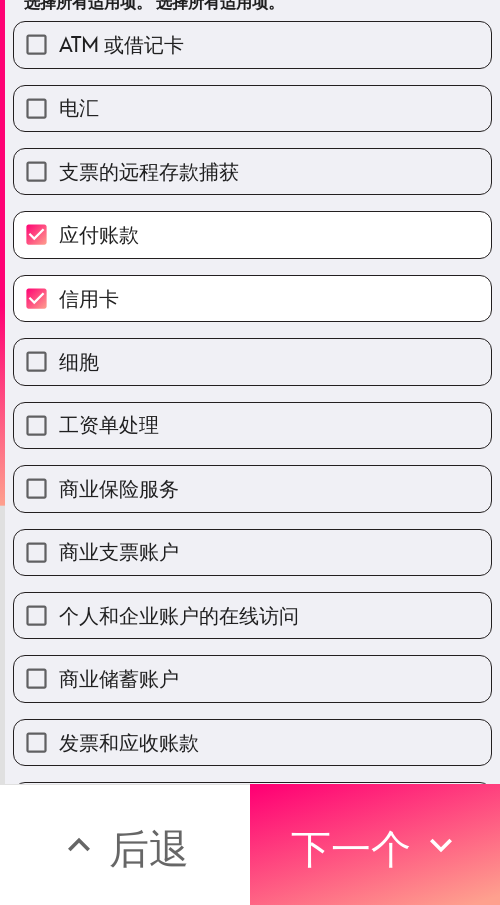 scroll, scrollTop: 0, scrollLeft: 0, axis: both 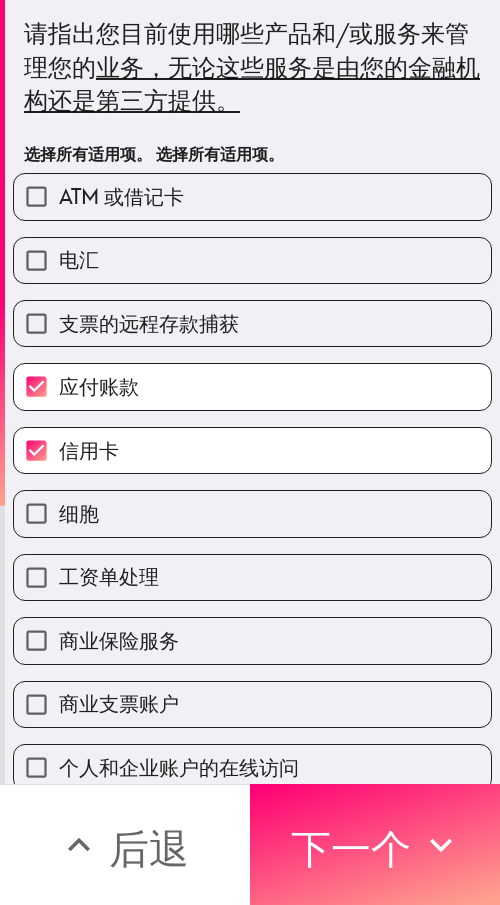 click on "应付账款" at bounding box center (252, 386) 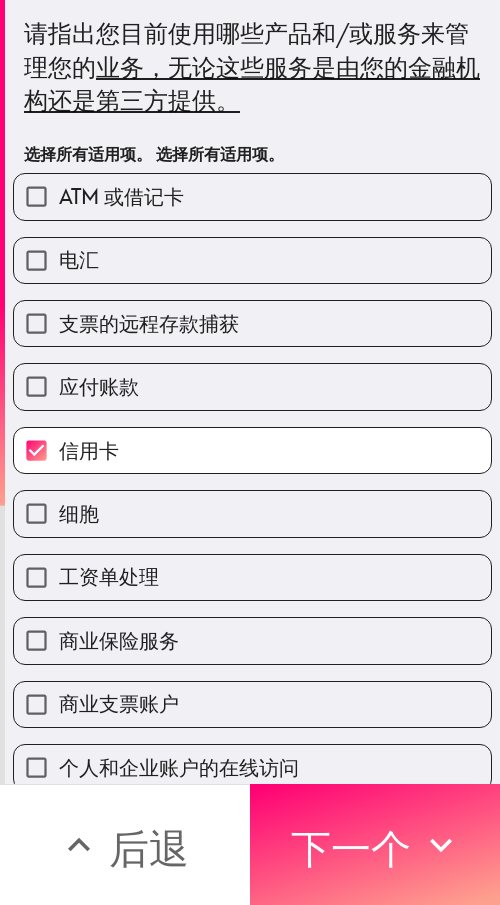 click on "信用卡" at bounding box center [252, 450] 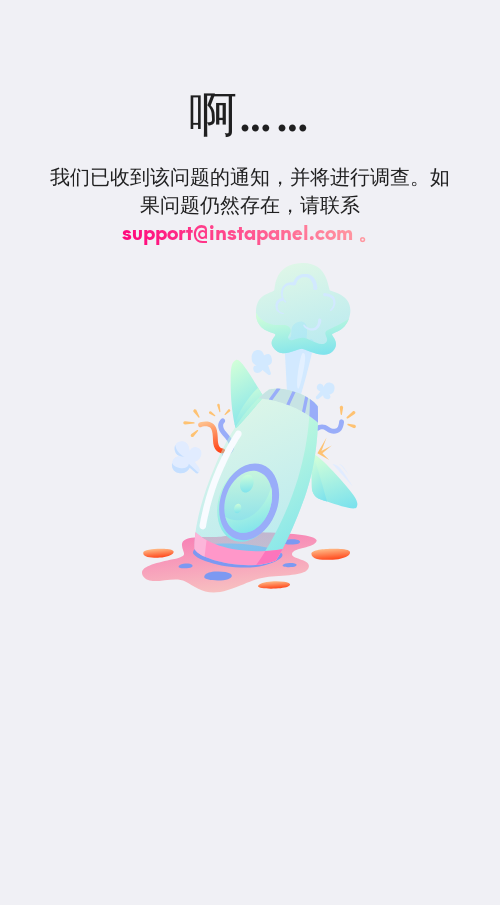 click at bounding box center (250, 431) 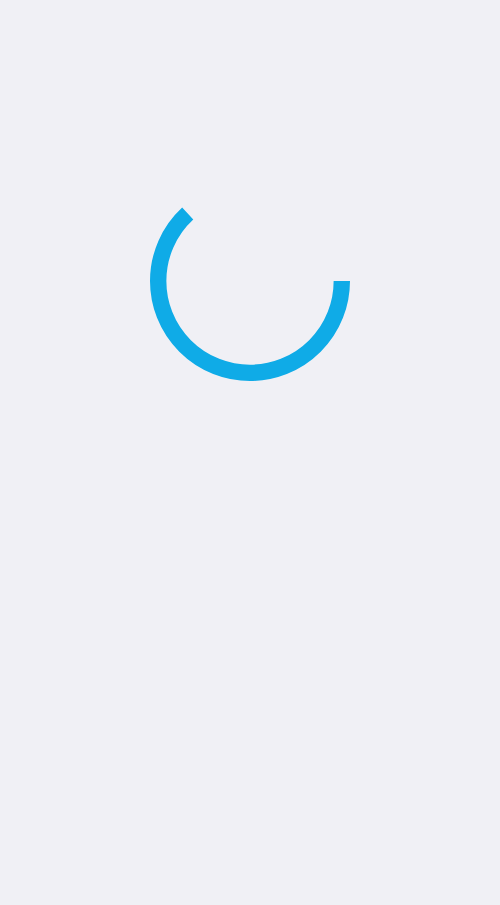 scroll, scrollTop: 0, scrollLeft: 0, axis: both 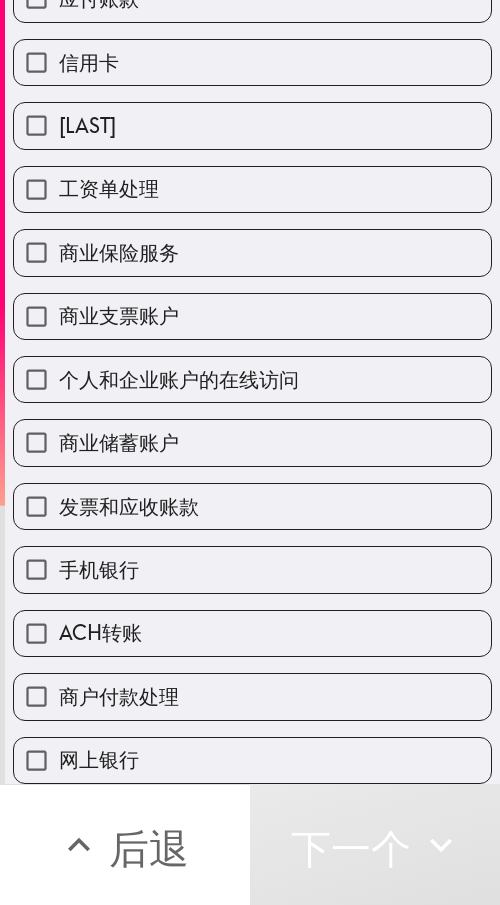 click on "手机银行" at bounding box center (252, 569) 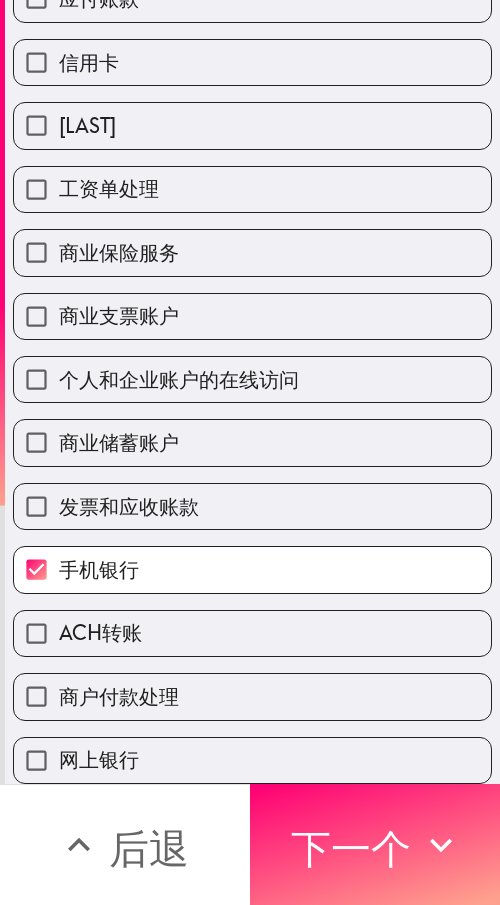 scroll, scrollTop: 405, scrollLeft: 0, axis: vertical 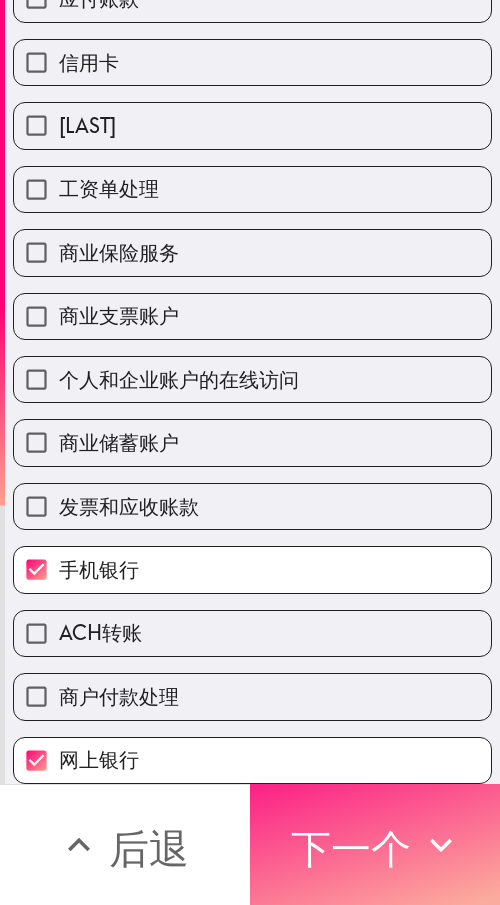 click on "下一个" at bounding box center [375, 844] 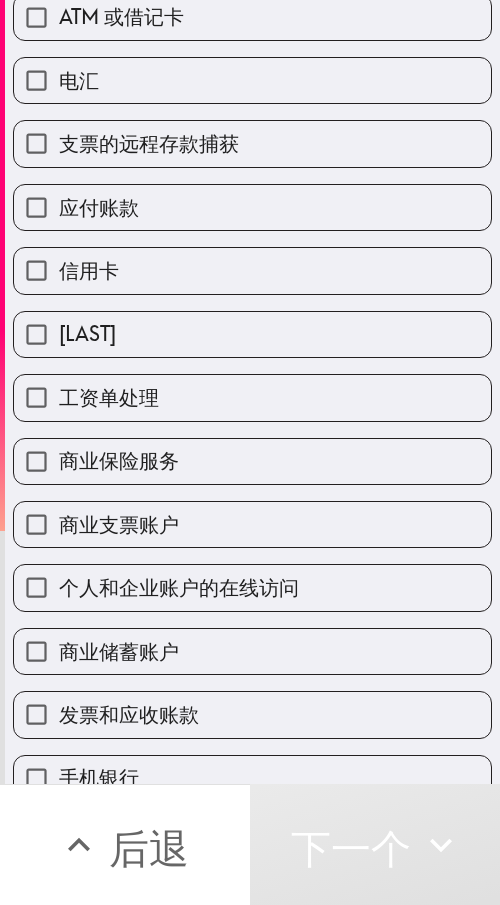 scroll, scrollTop: 145, scrollLeft: 0, axis: vertical 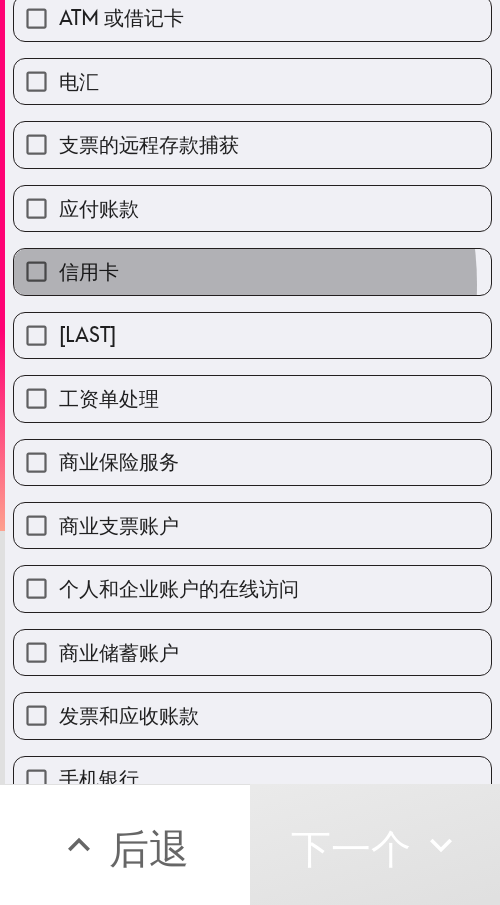 click on "信用卡" at bounding box center (252, 271) 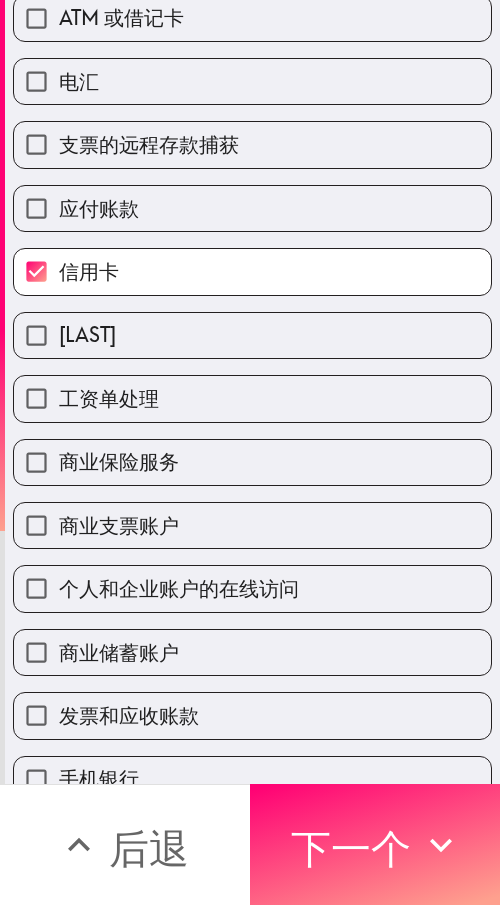 click on "应付账款" at bounding box center [252, 208] 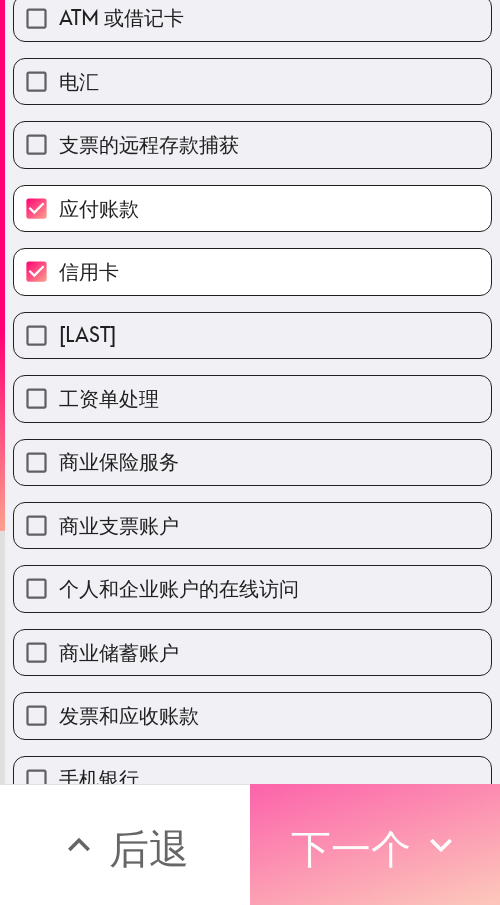 click on "下一个" at bounding box center [351, 848] 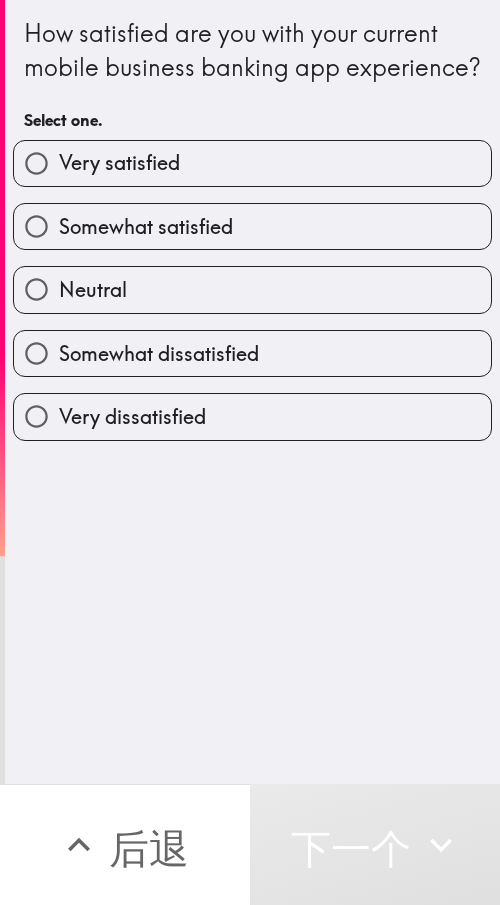 scroll, scrollTop: 0, scrollLeft: 0, axis: both 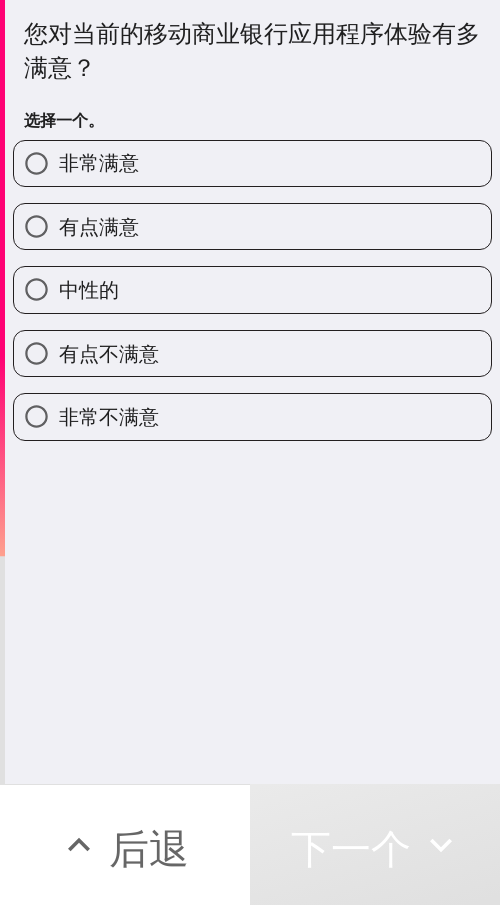 click on "非常满意" at bounding box center (252, 163) 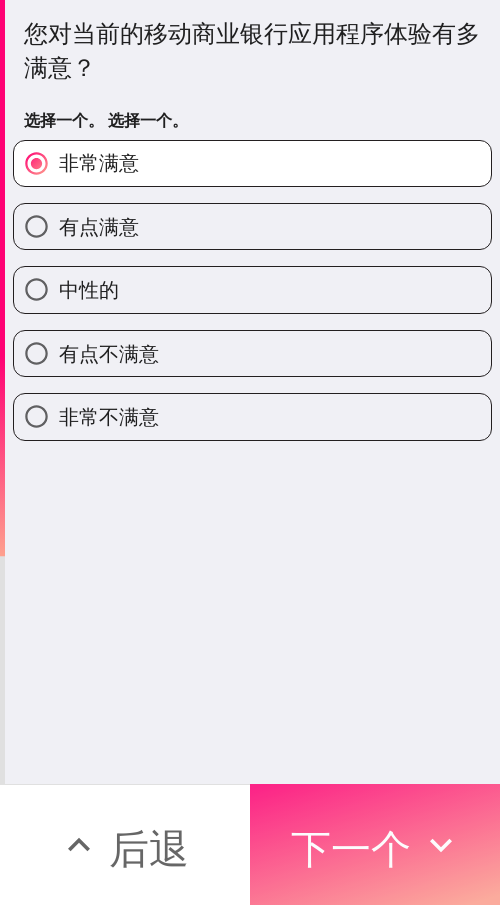 click on "下一个" at bounding box center (351, 848) 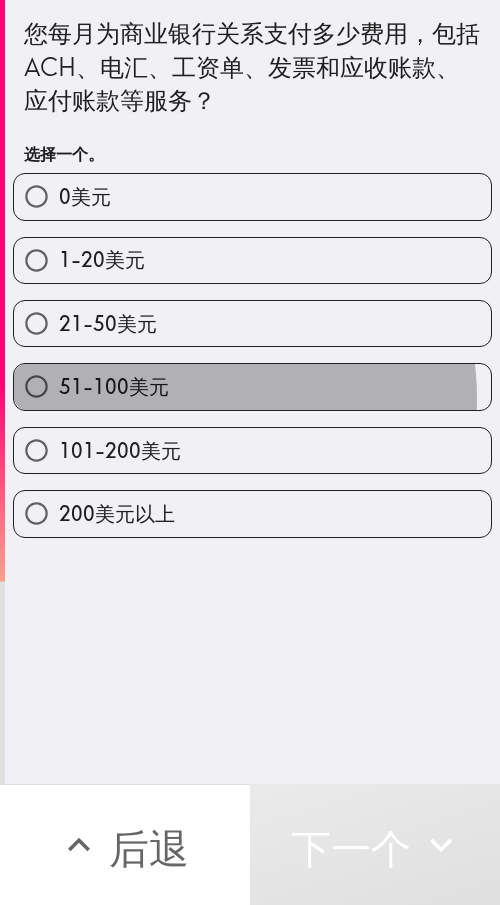 click on "51-100美元" at bounding box center [252, 386] 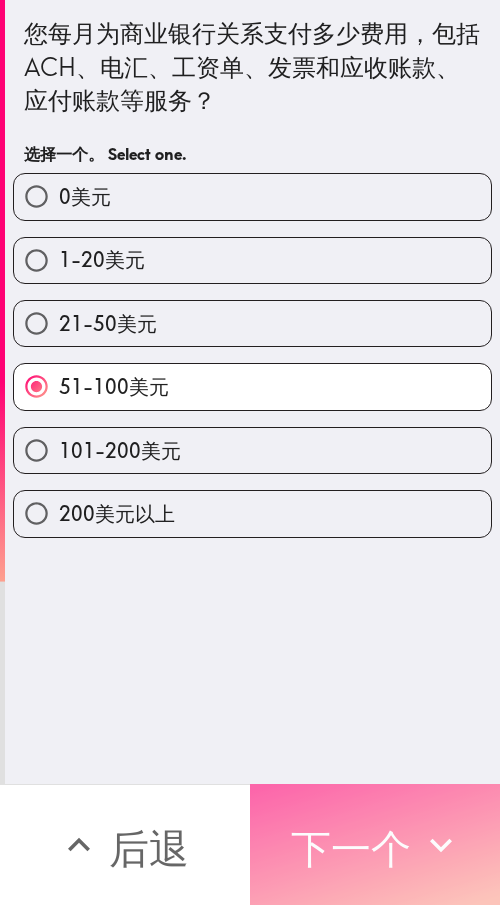 click on "下一个" at bounding box center [351, 848] 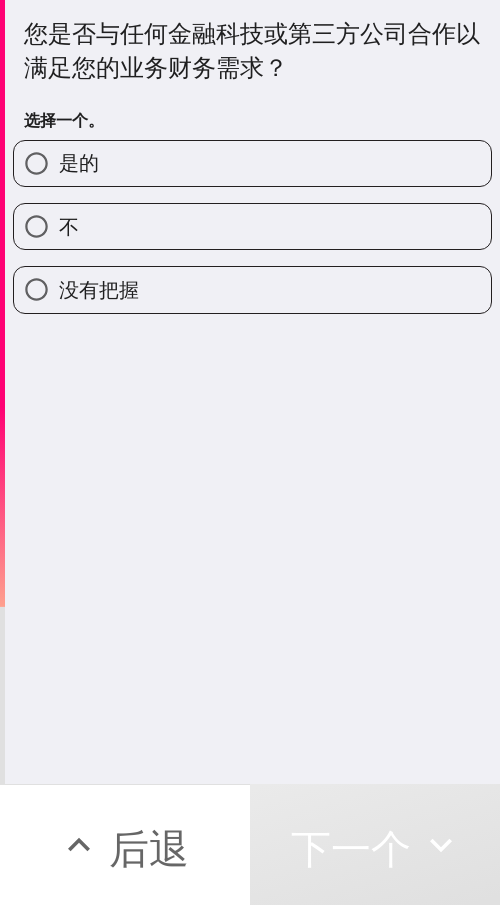 click on "是的" at bounding box center (252, 163) 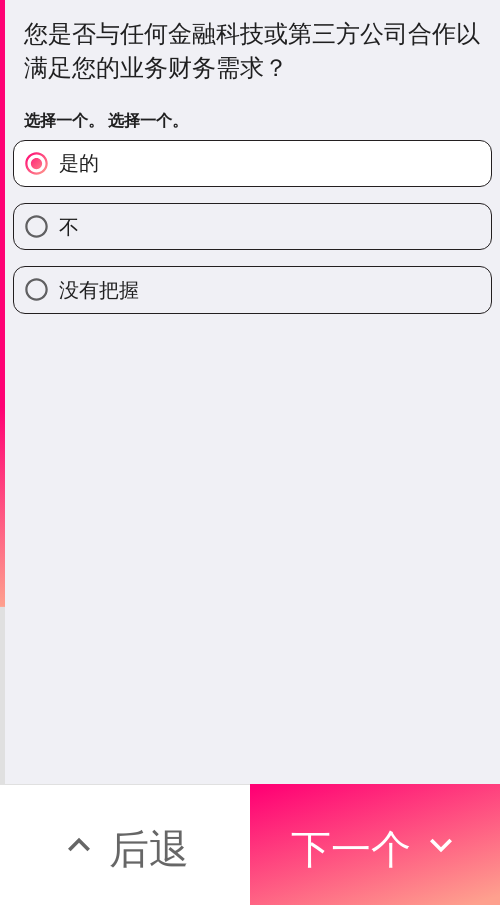 click on "不" at bounding box center [252, 226] 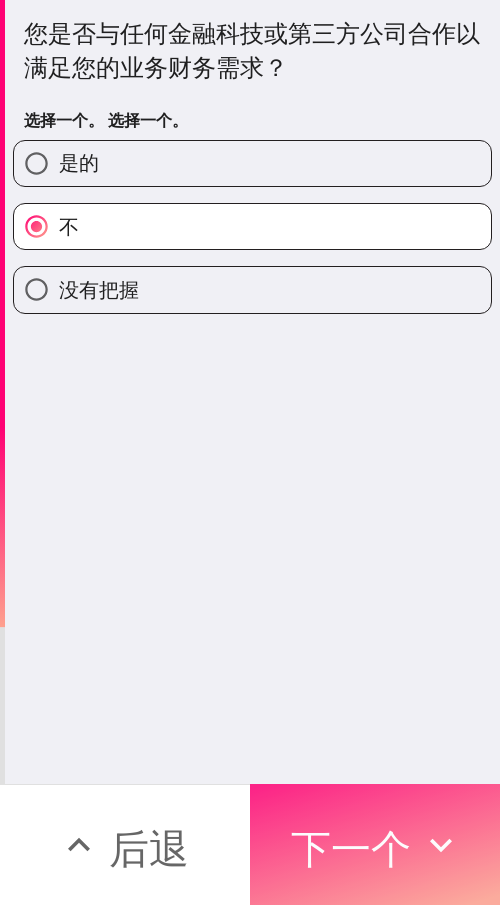 drag, startPoint x: 351, startPoint y: 794, endPoint x: 357, endPoint y: 783, distance: 12.529964 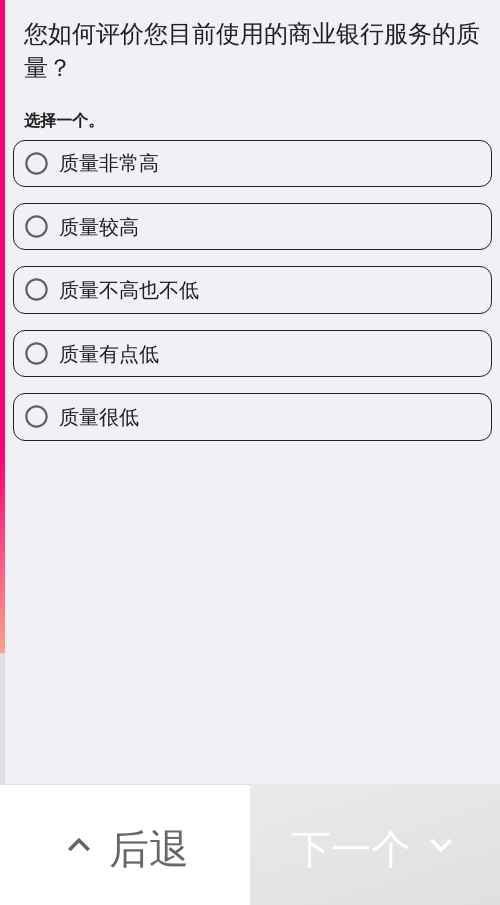 drag, startPoint x: 200, startPoint y: 167, endPoint x: 277, endPoint y: 166, distance: 77.00649 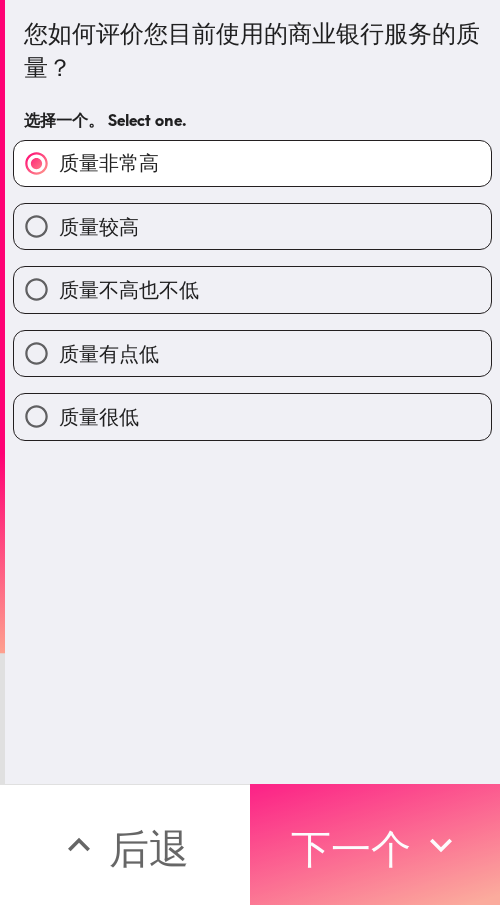 click on "下一个" at bounding box center [375, 844] 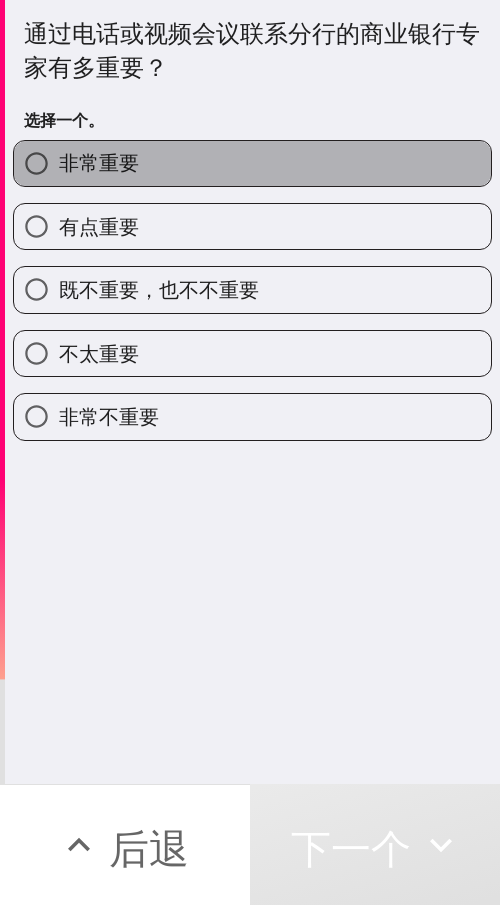 drag, startPoint x: 259, startPoint y: 184, endPoint x: 445, endPoint y: 174, distance: 186.26862 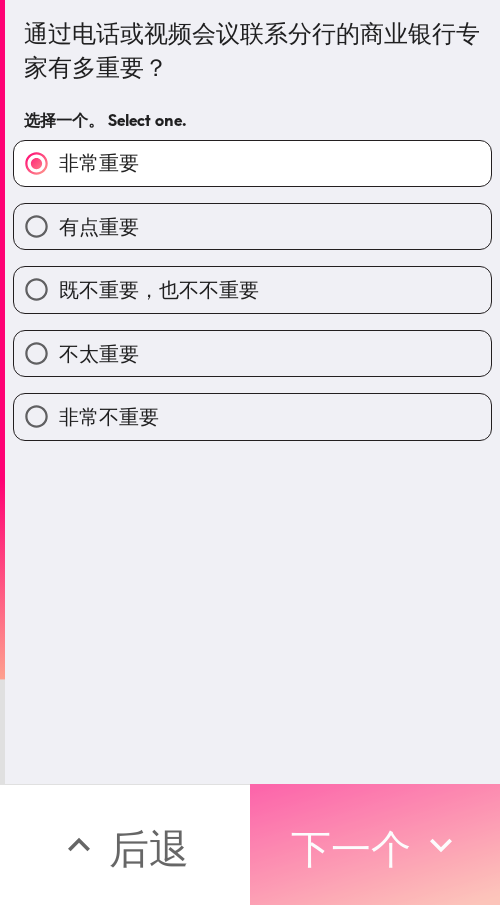 click on "下一个" at bounding box center [351, 848] 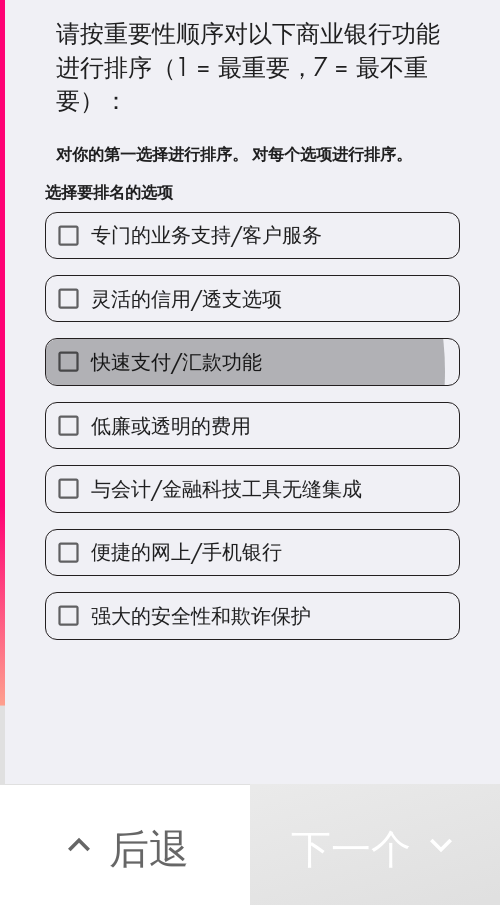 click on "快速支付/汇款功能" at bounding box center (176, 361) 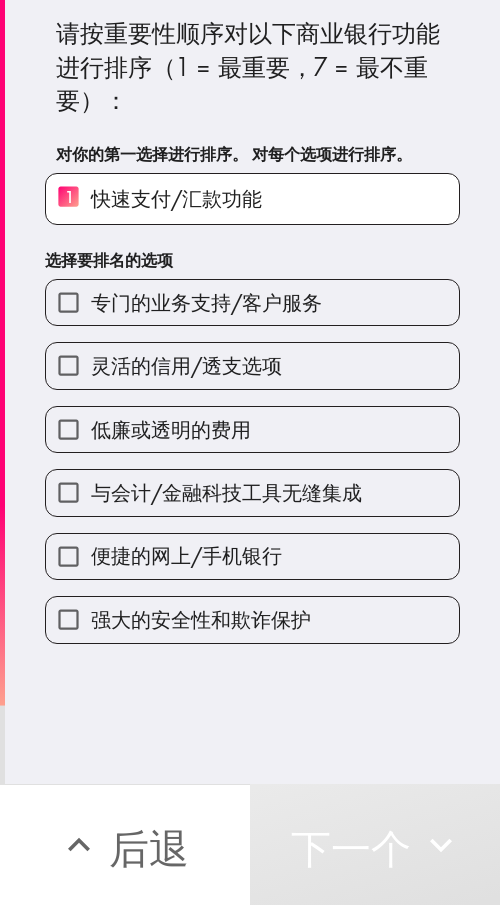 click on "灵活的信用/透支选项" at bounding box center (186, 365) 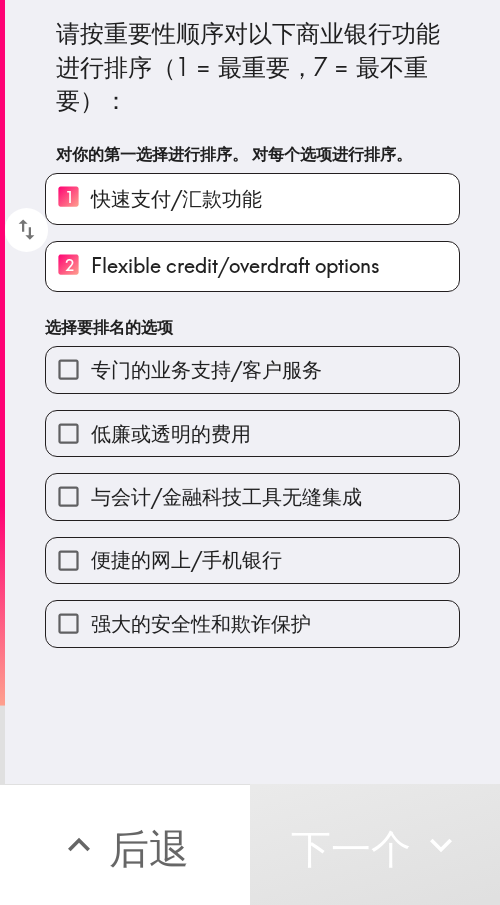 click on "低廉或透明的费用" at bounding box center (171, 433) 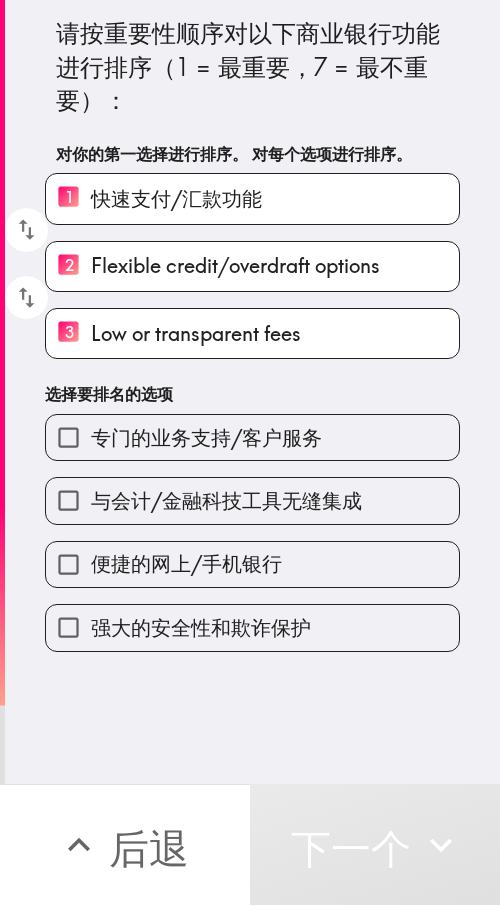 click on "请按重要性顺序对以下商业银行功能进行排序（1 = 最重要，7 = 最不重要）： 对你的第一选择进行排序。   对每个选项进行排序。 1 快速支付/汇款功能 2 Flexible credit/overdraft options 3 Low or transparent fees 选择要排名的选项 专门的业务支持/客户服务 与会计/金融科技工具无缝集成 便捷的网上/手机银行 强大的安全性和欺诈保护" at bounding box center (252, 326) 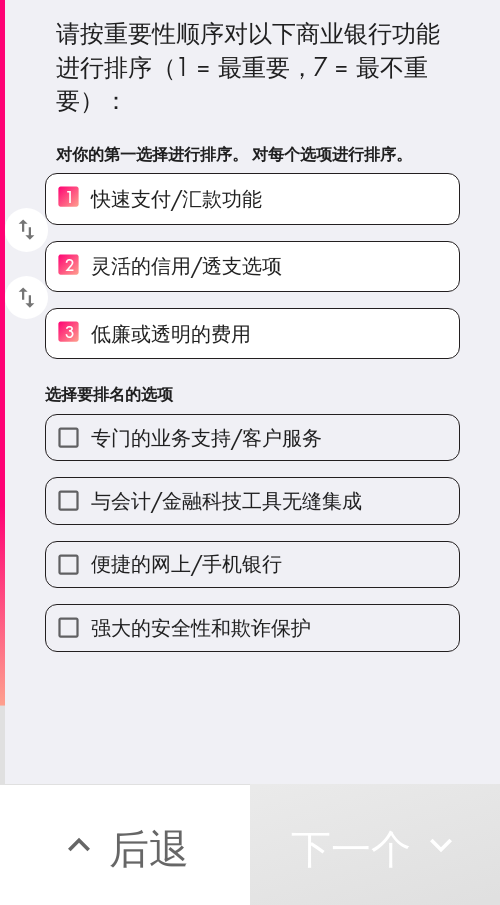 click on "专门的业务支持/客户服务" at bounding box center [252, 437] 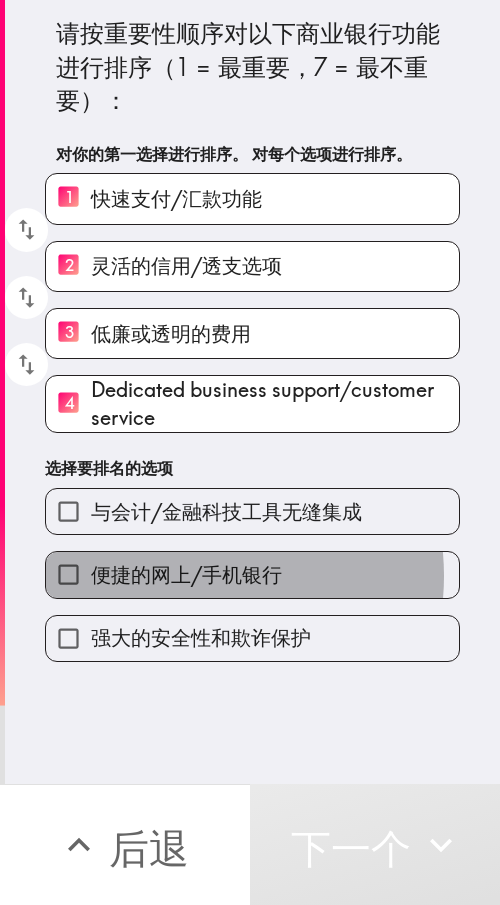 drag, startPoint x: 168, startPoint y: 579, endPoint x: 164, endPoint y: 599, distance: 20.396078 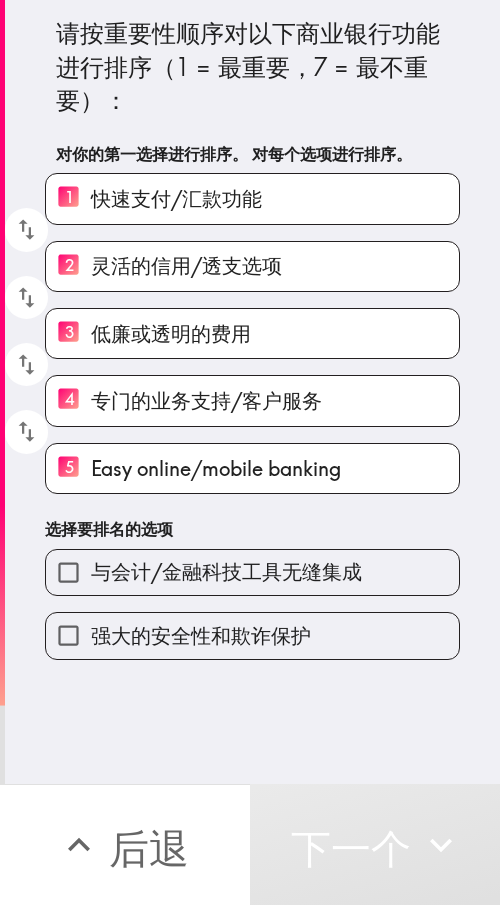 click on "强大的安全性和欺诈保护" at bounding box center [252, 635] 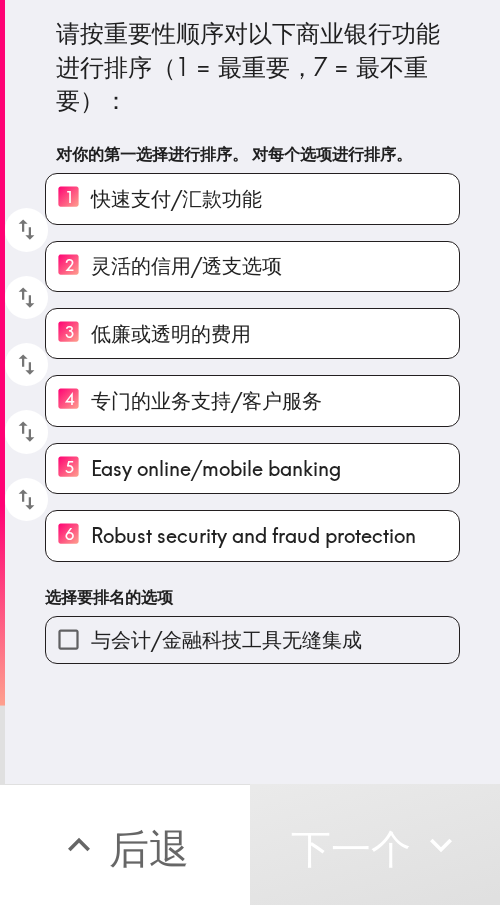 click on "请按重要性顺序对以下商业银行功能进行排序（1 = 最重要，7 = 最不重要）： 对你的第一选择进行排序。   对每个选项进行排序。 1 快速支付/汇款功能 2 灵活的信用/透支选项 3 低廉或透明的费用 4 专门的业务支持/客户服务 5 Easy online/mobile banking 6 Robust security and fraud protection 选择要排名的选项 与会计/金融科技工具无缝集成" at bounding box center (252, 332) 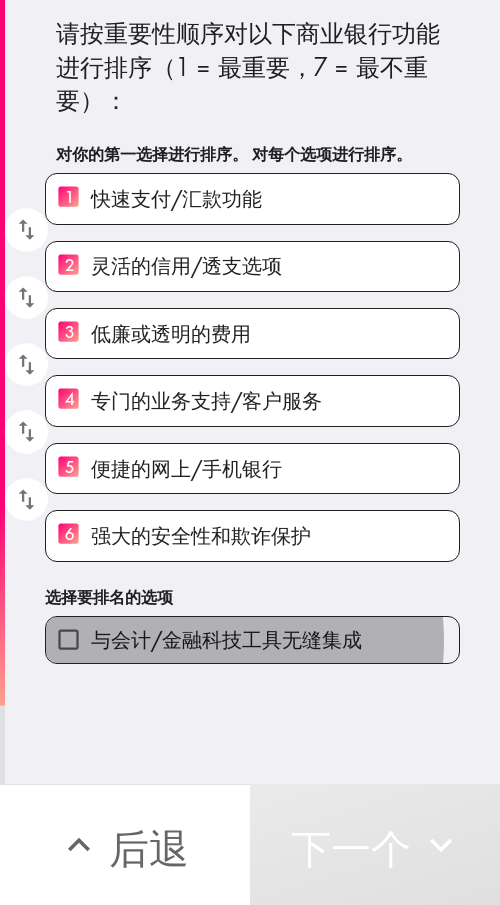 click on "与会计/金融科技工具无缝集成" at bounding box center (226, 639) 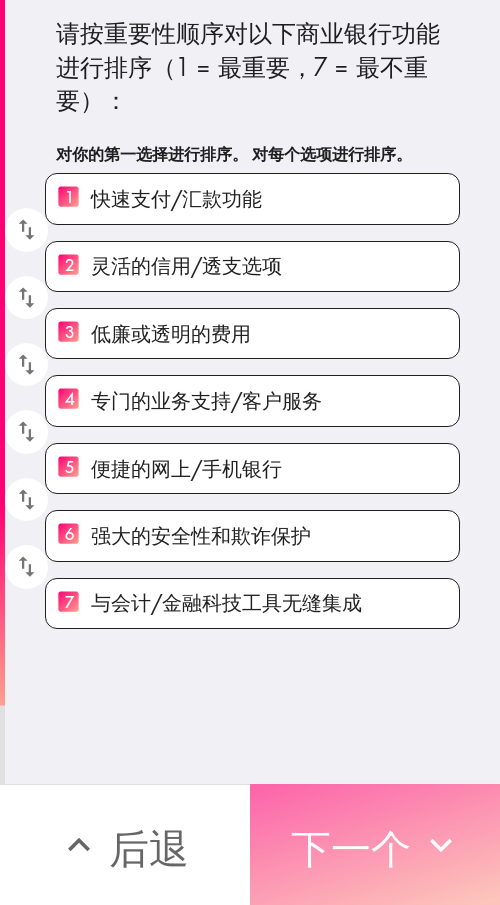 click on "下一个" at bounding box center (351, 848) 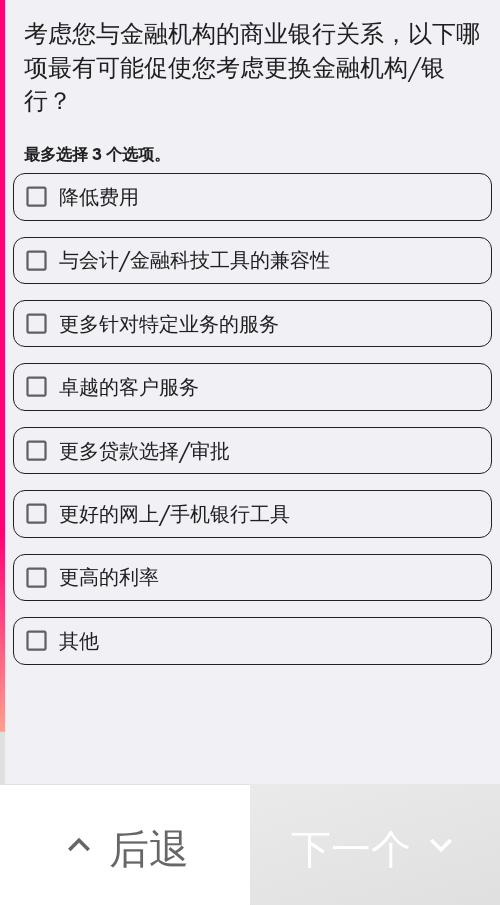 click on "更高的利率" at bounding box center [109, 576] 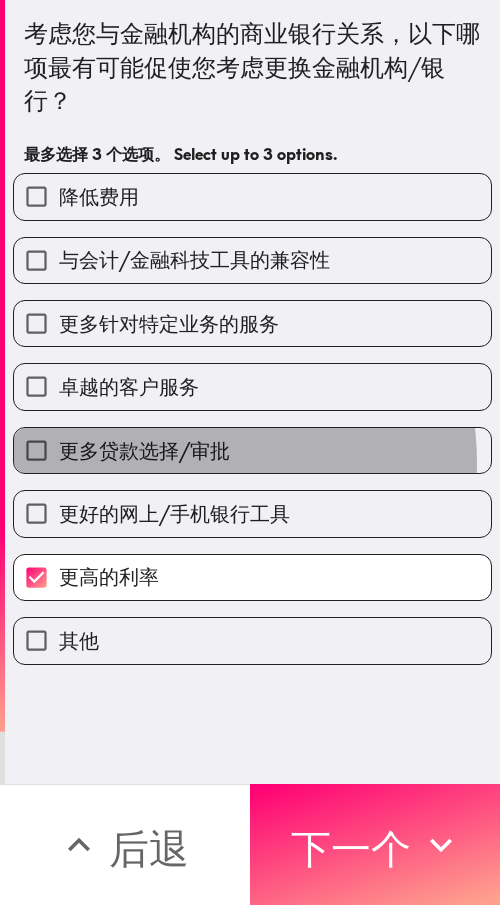 click on "更多贷款选择/审批" at bounding box center [144, 451] 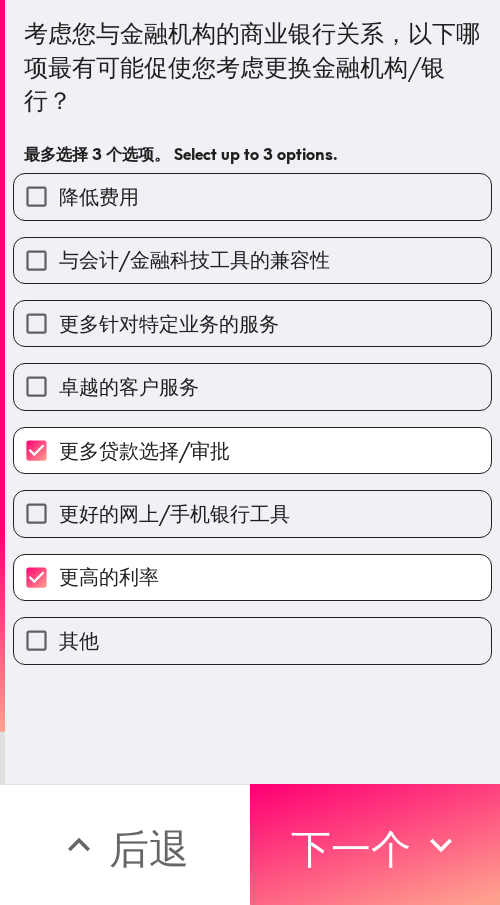 click on "卓越的客户服务" at bounding box center (252, 386) 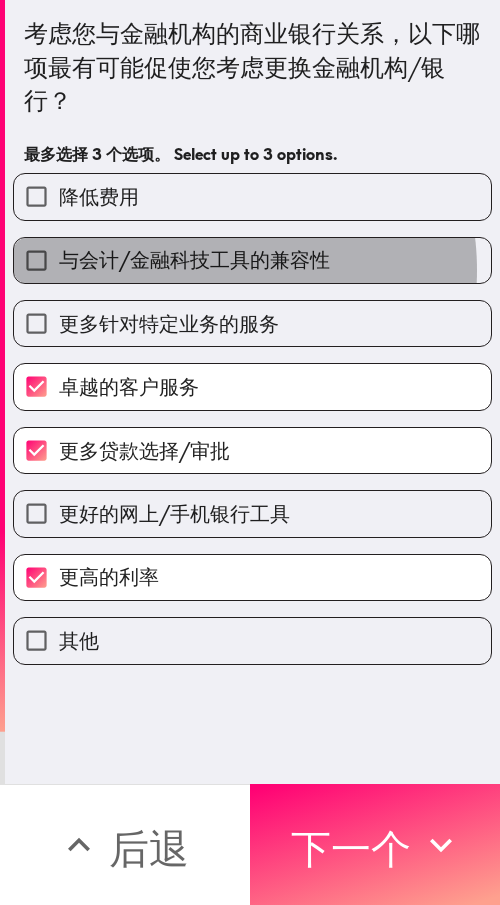 click on "与会计/金融科技工具的兼容性" at bounding box center (194, 259) 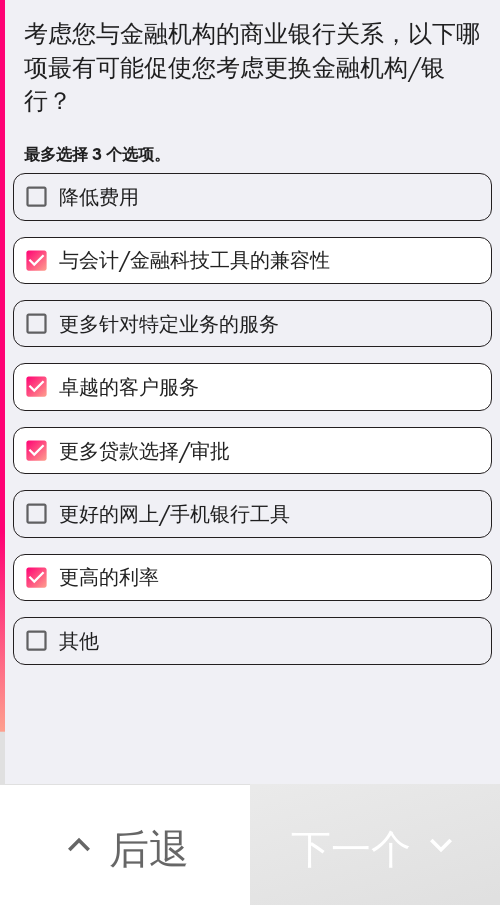 click on "更多贷款选择/审批" at bounding box center (144, 450) 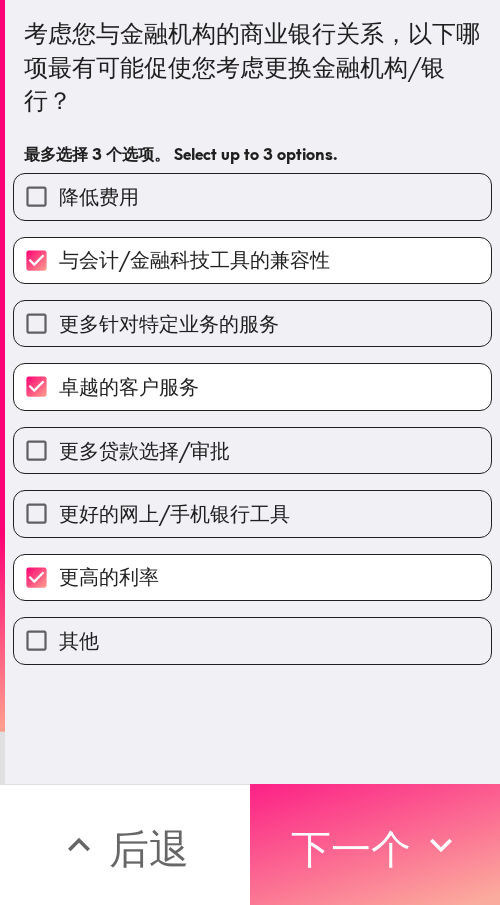 click on "下一个" at bounding box center (351, 845) 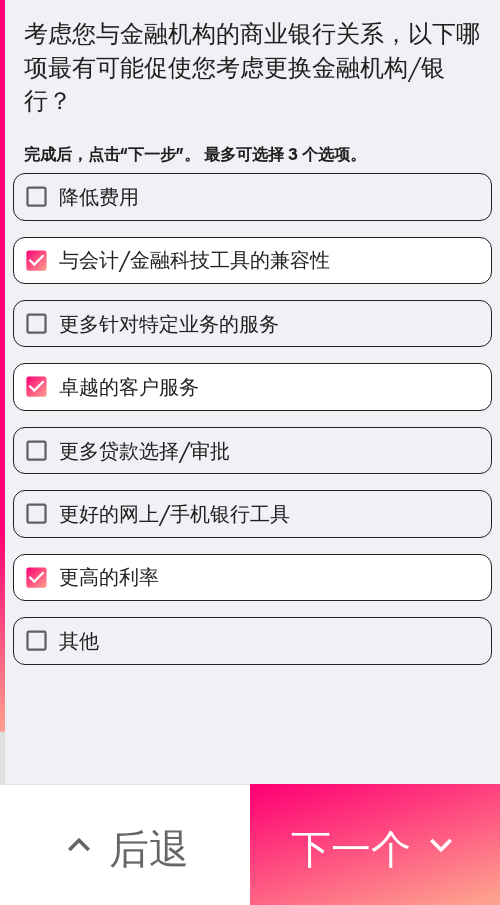 scroll, scrollTop: 0, scrollLeft: 0, axis: both 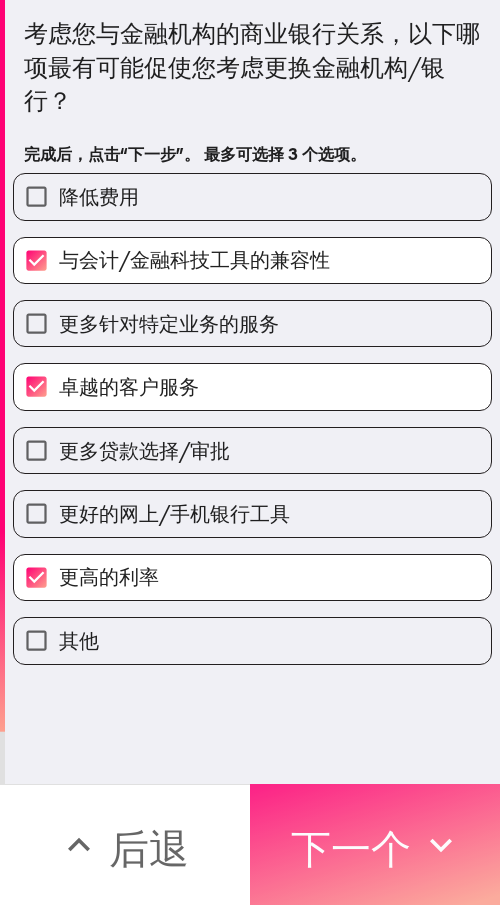 click on "下一个" at bounding box center [351, 848] 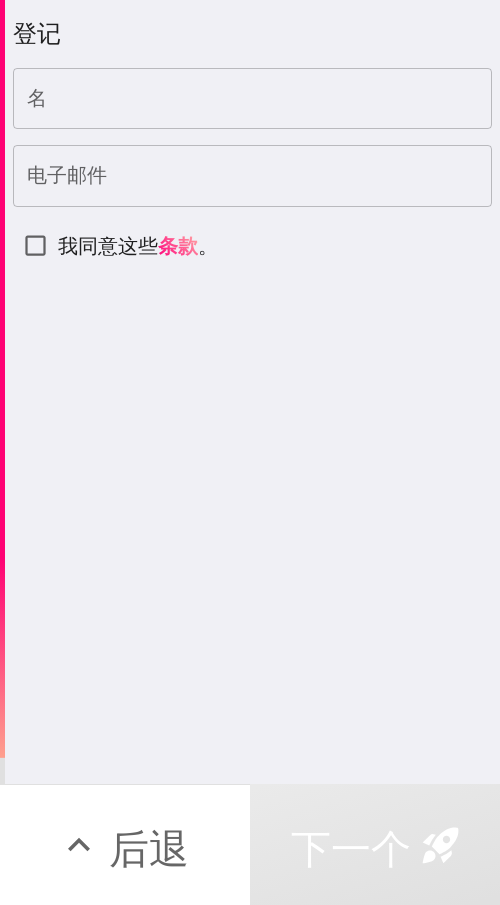 click on "名" at bounding box center [252, 99] 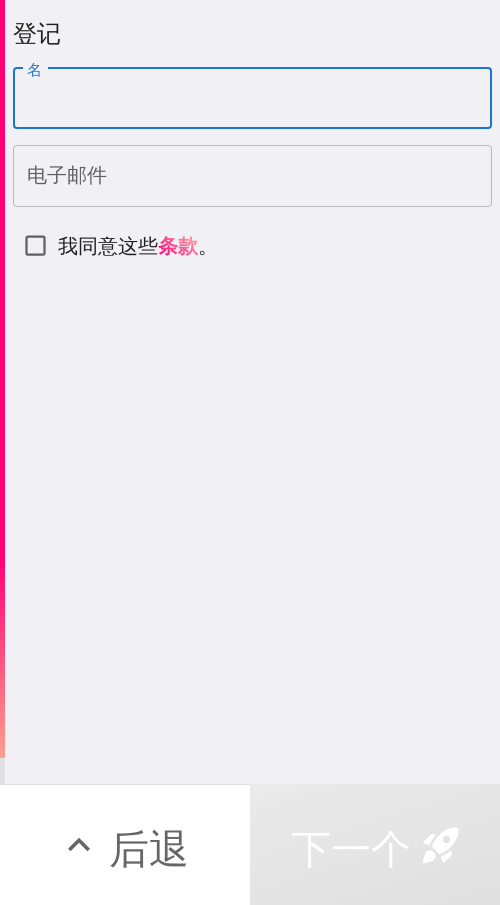 paste on "Michael" 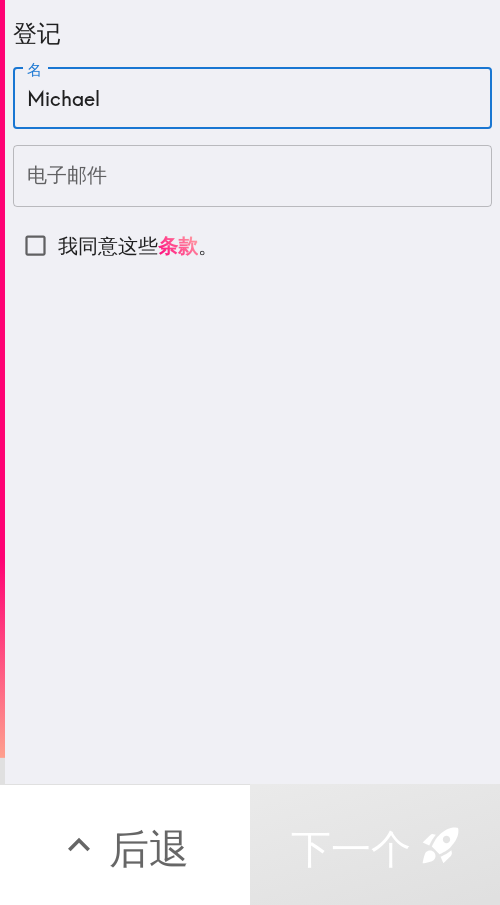 type on "Michael" 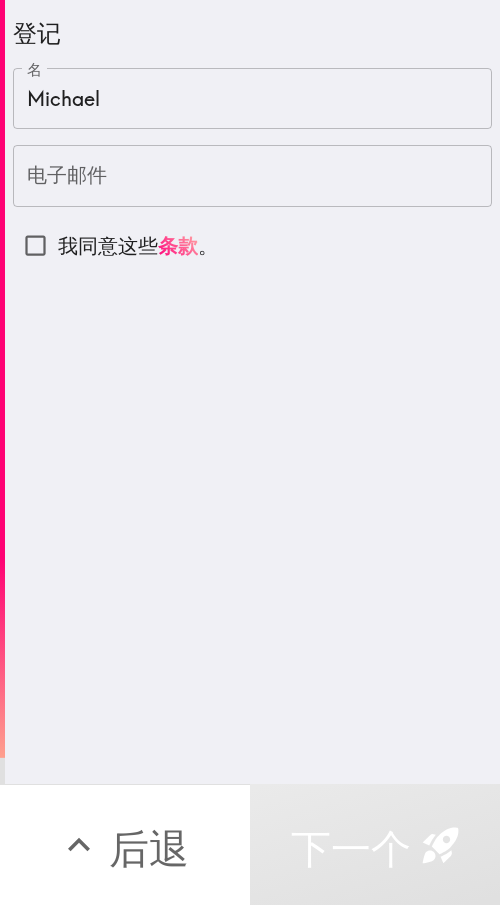 click on "电子邮件" at bounding box center (252, 176) 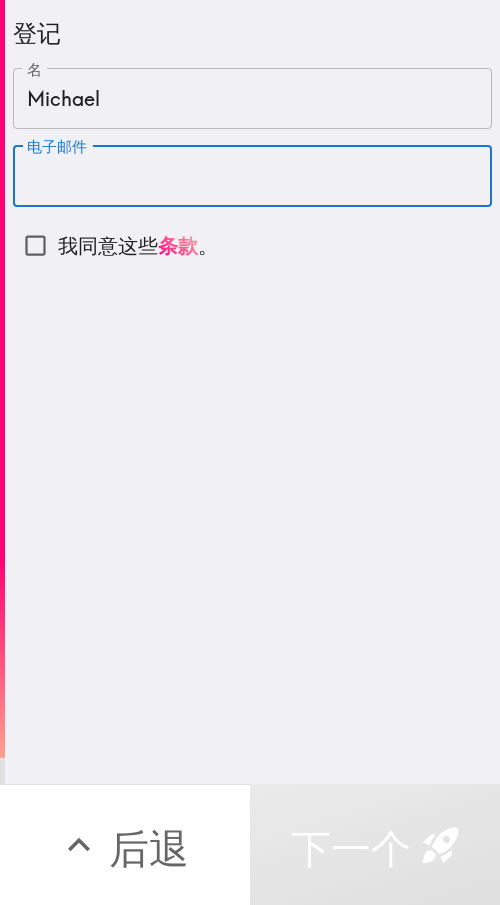 paste on "[LAST]" 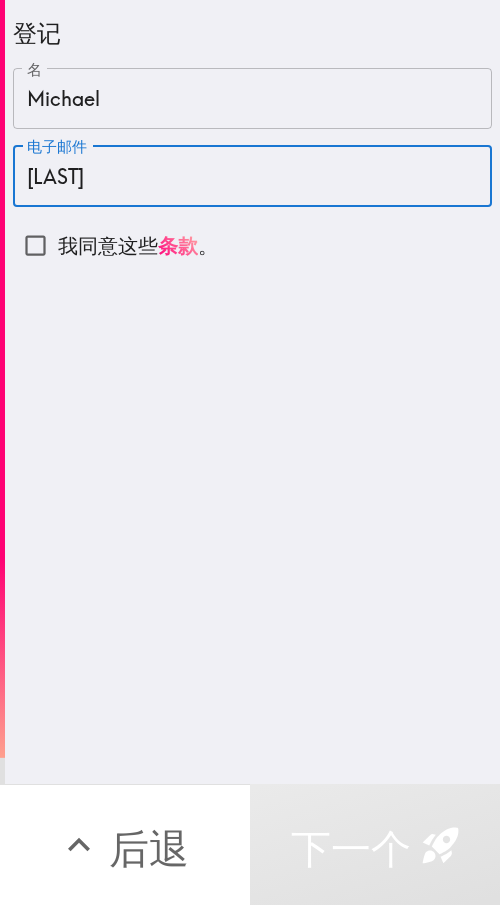 type on "[LAST]" 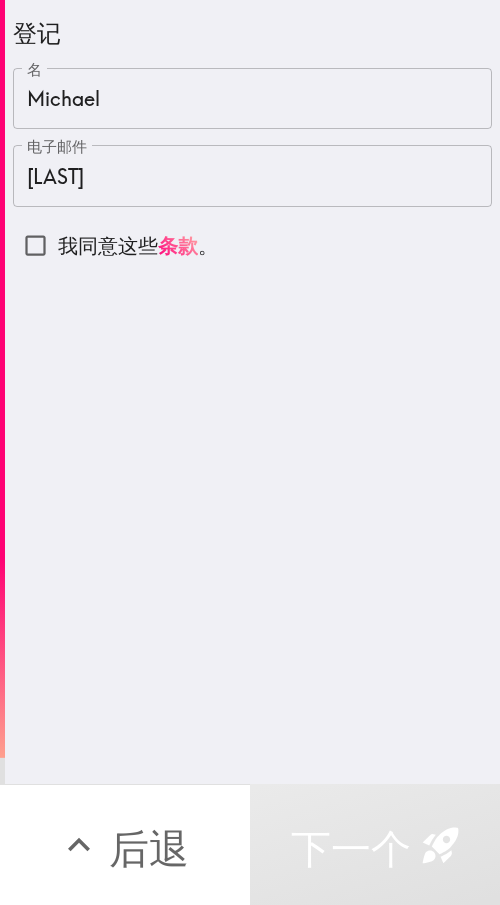 click on "我同意这些" at bounding box center (108, 245) 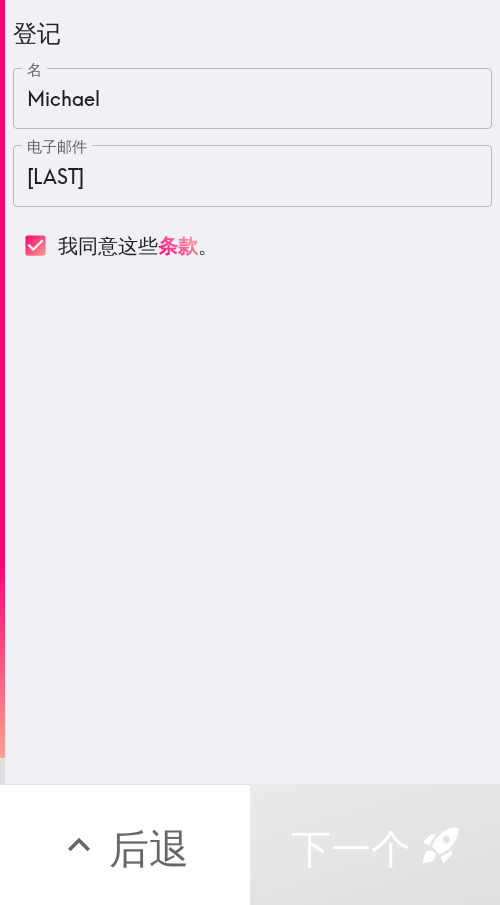 click on "下一个" at bounding box center (351, 848) 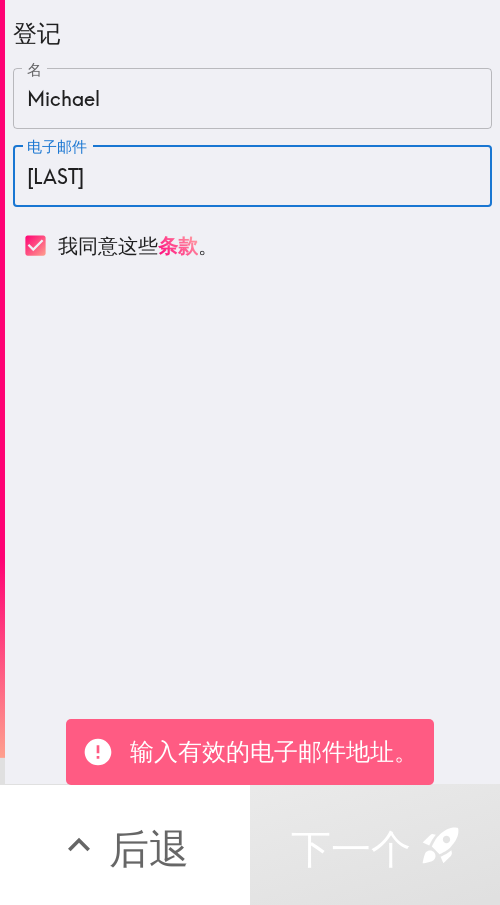 drag, startPoint x: 183, startPoint y: 174, endPoint x: -38, endPoint y: 174, distance: 221 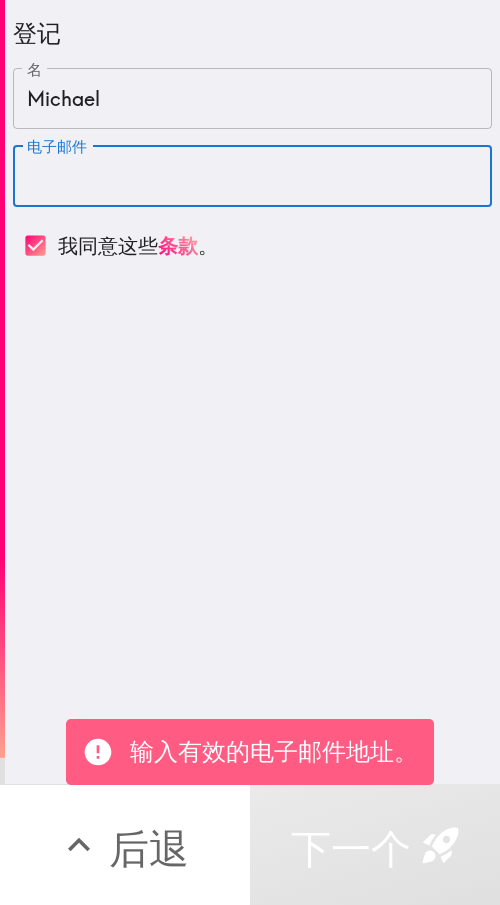 type 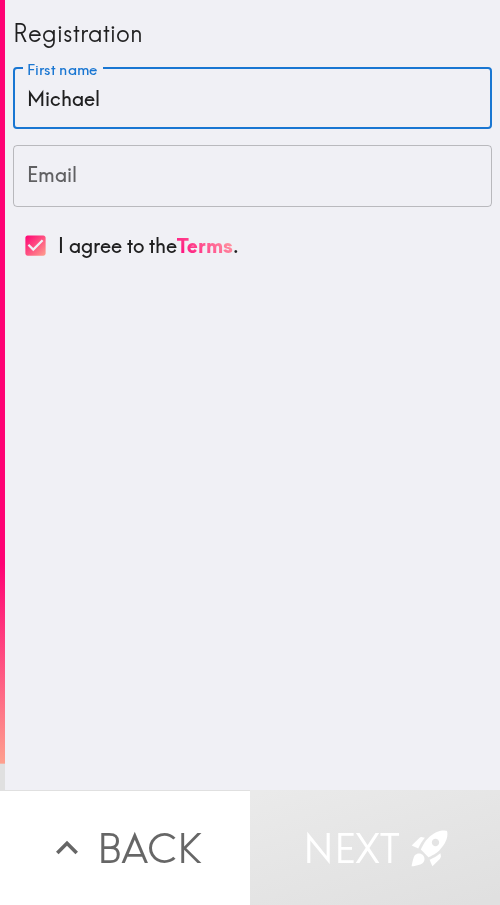 drag, startPoint x: 106, startPoint y: 99, endPoint x: 39, endPoint y: 105, distance: 67.26812 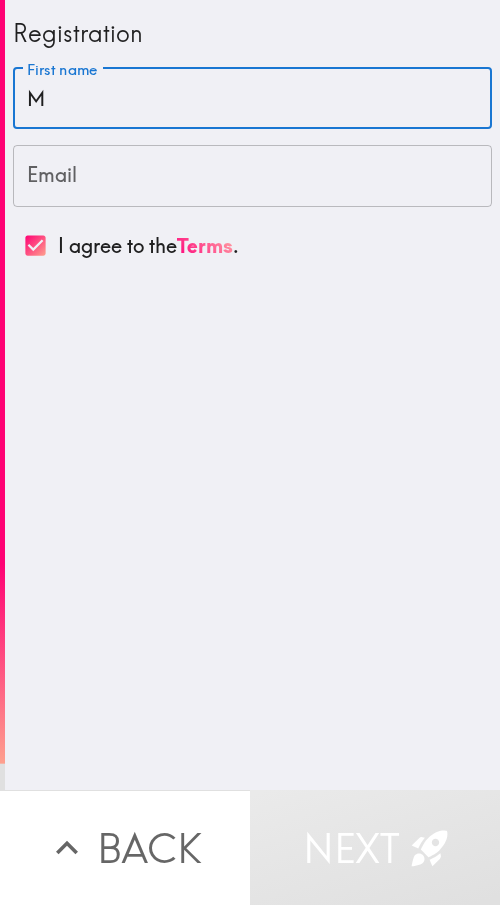 type on "M" 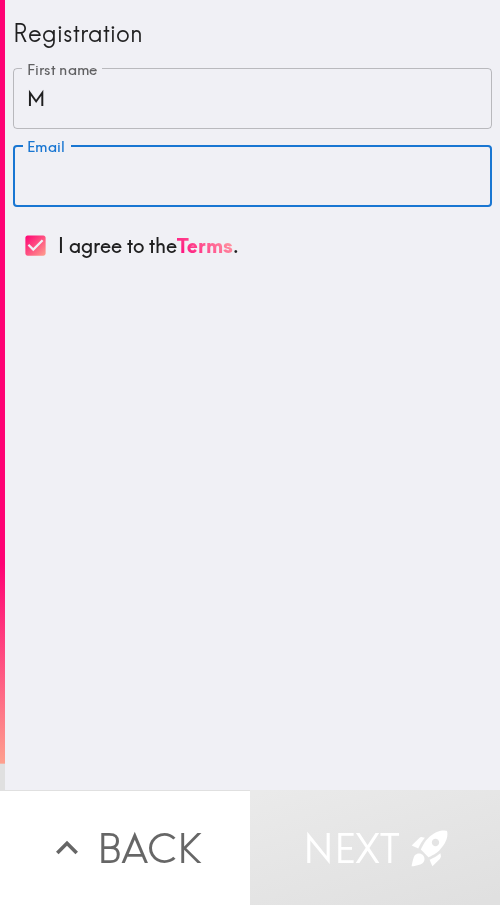 drag, startPoint x: 189, startPoint y: 183, endPoint x: 29, endPoint y: 254, distance: 175.04572 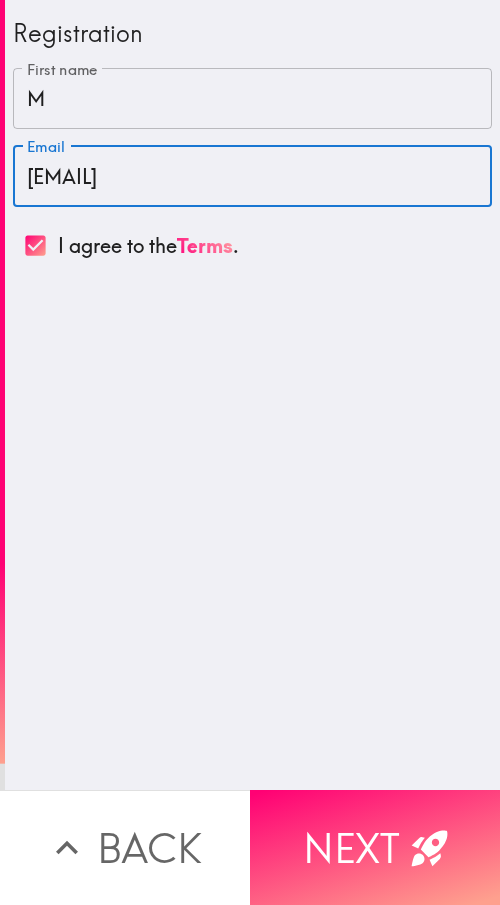 type on "[EMAIL]" 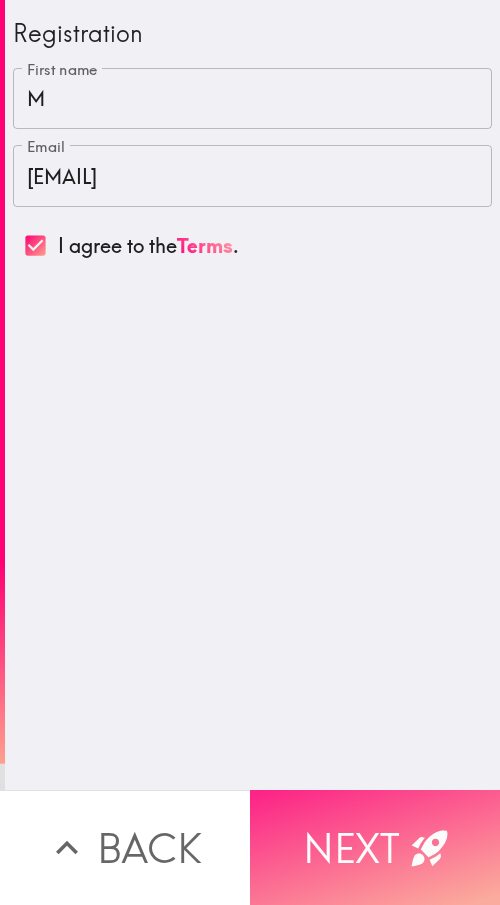 click on "Next" at bounding box center (375, 847) 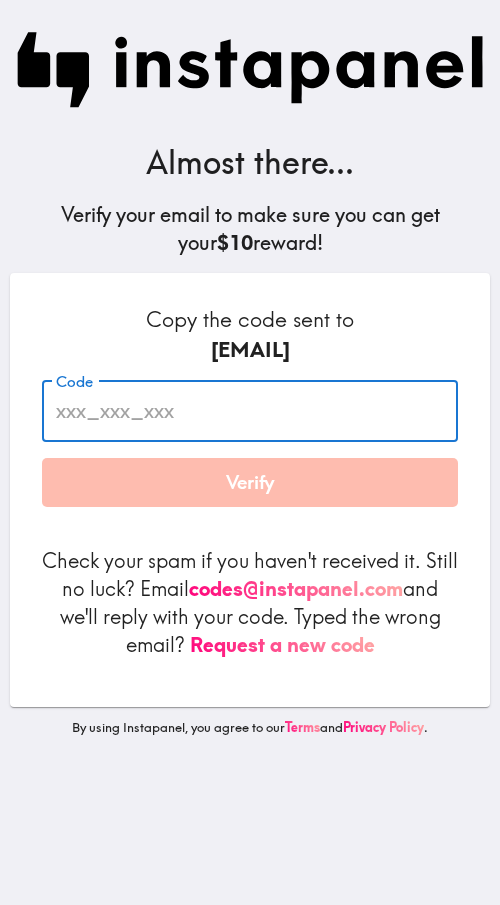 click on "Code" at bounding box center [250, 411] 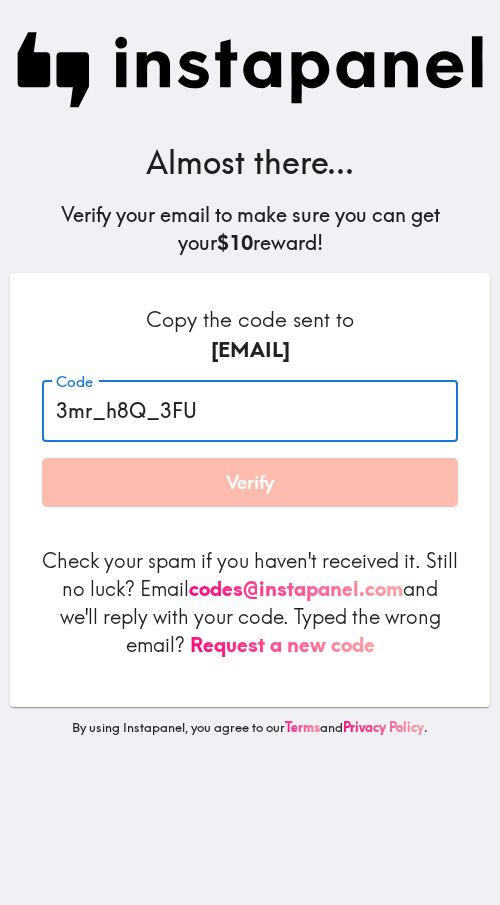 type on "3mr_h8Q_3FU" 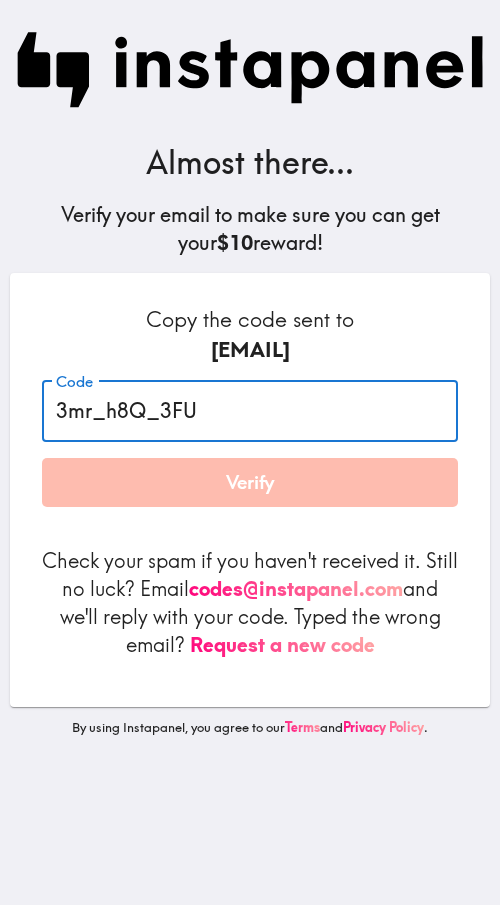 click on "Verify" at bounding box center (250, 483) 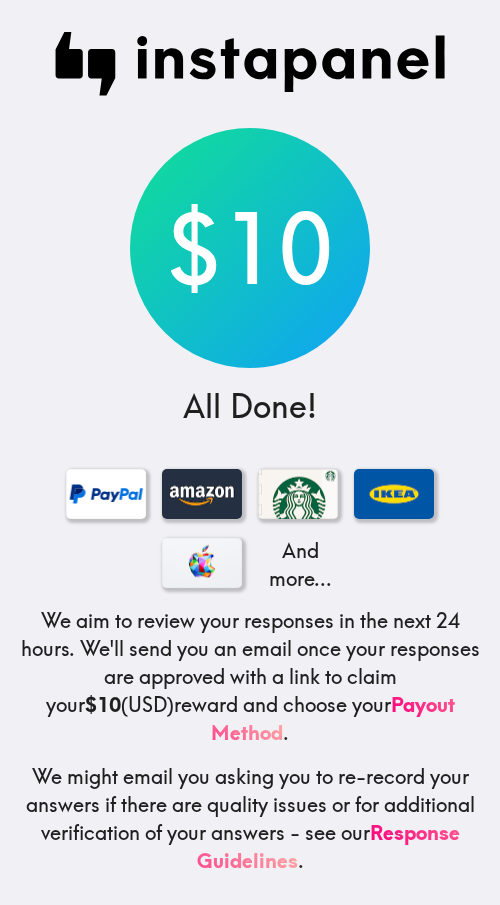 scroll, scrollTop: 19, scrollLeft: 0, axis: vertical 